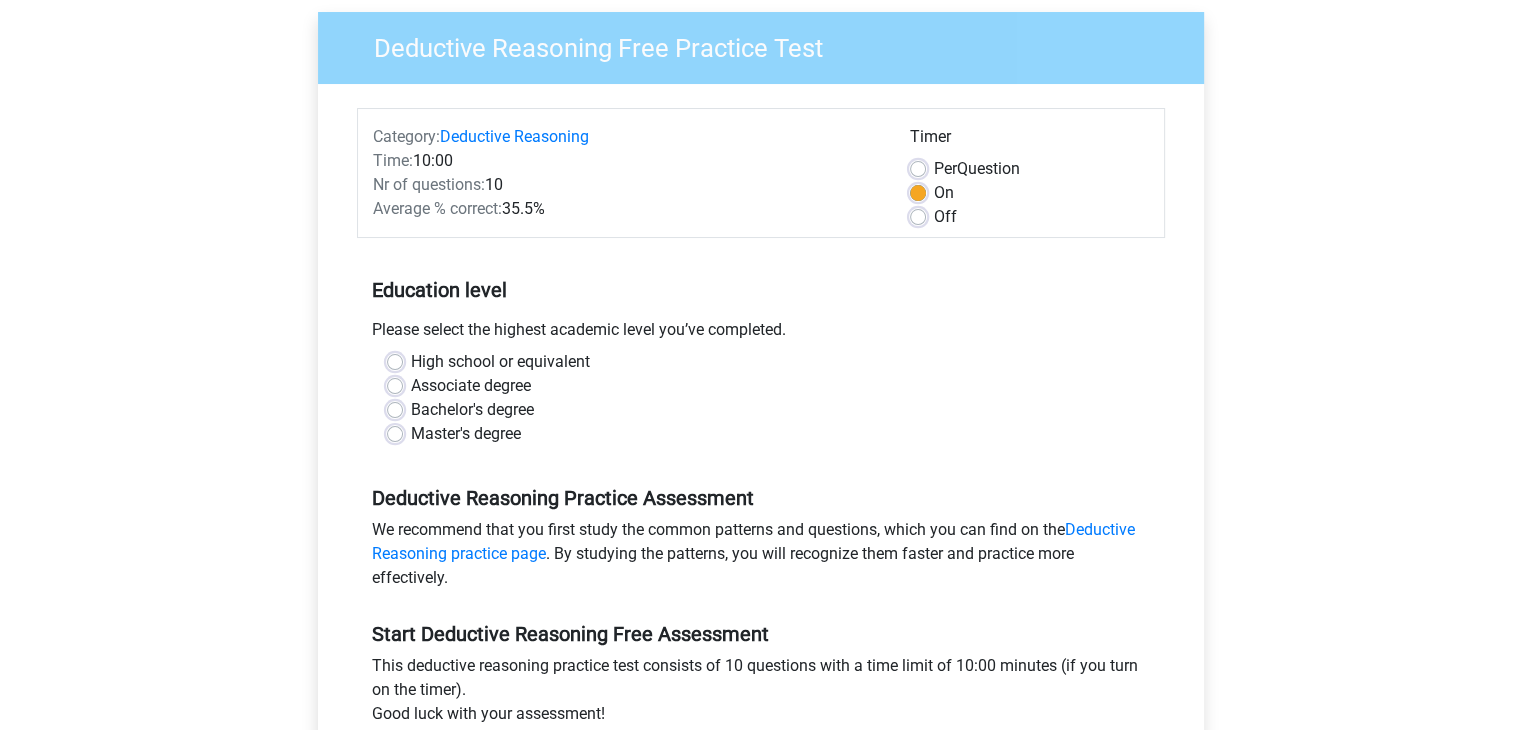 scroll, scrollTop: 200, scrollLeft: 0, axis: vertical 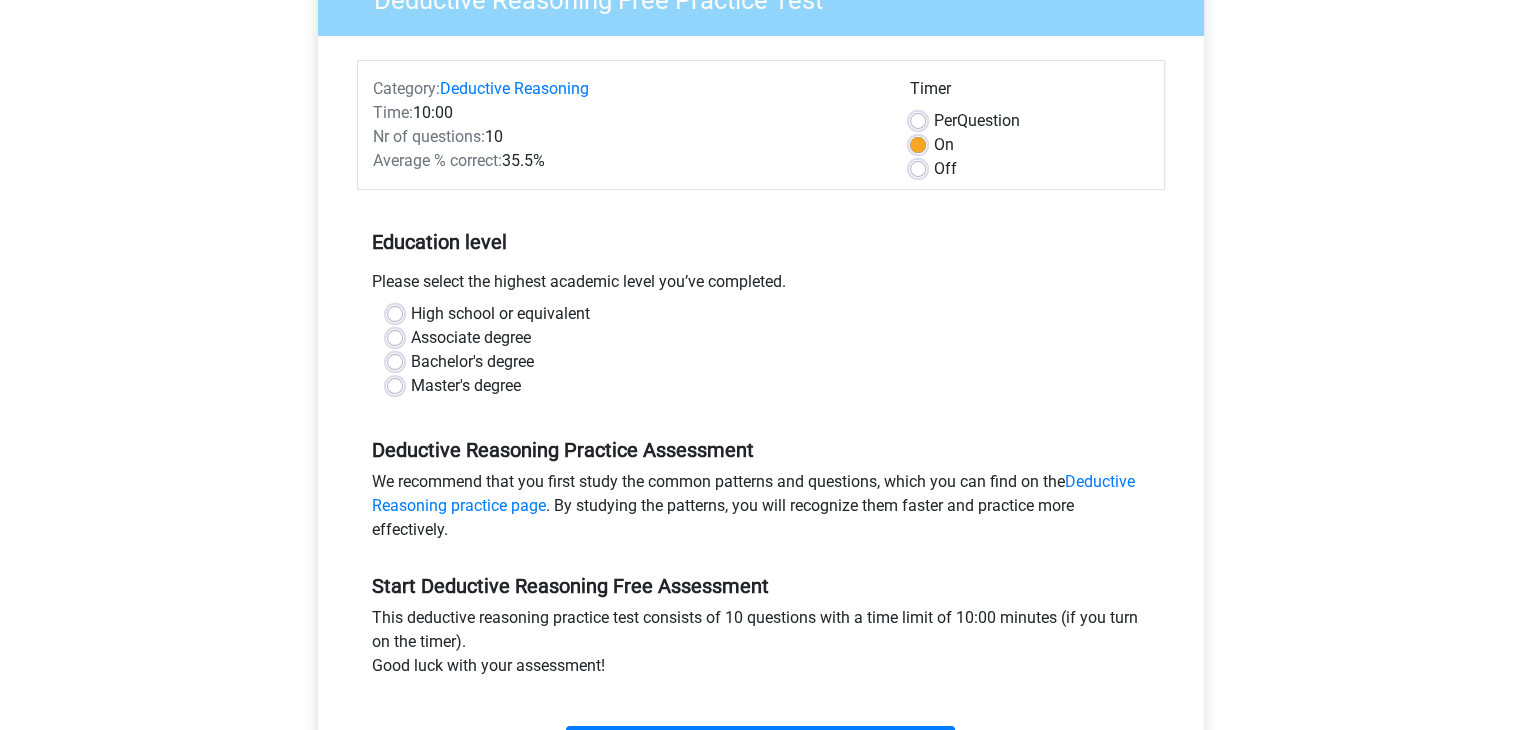 click on "Master's degree" at bounding box center [466, 386] 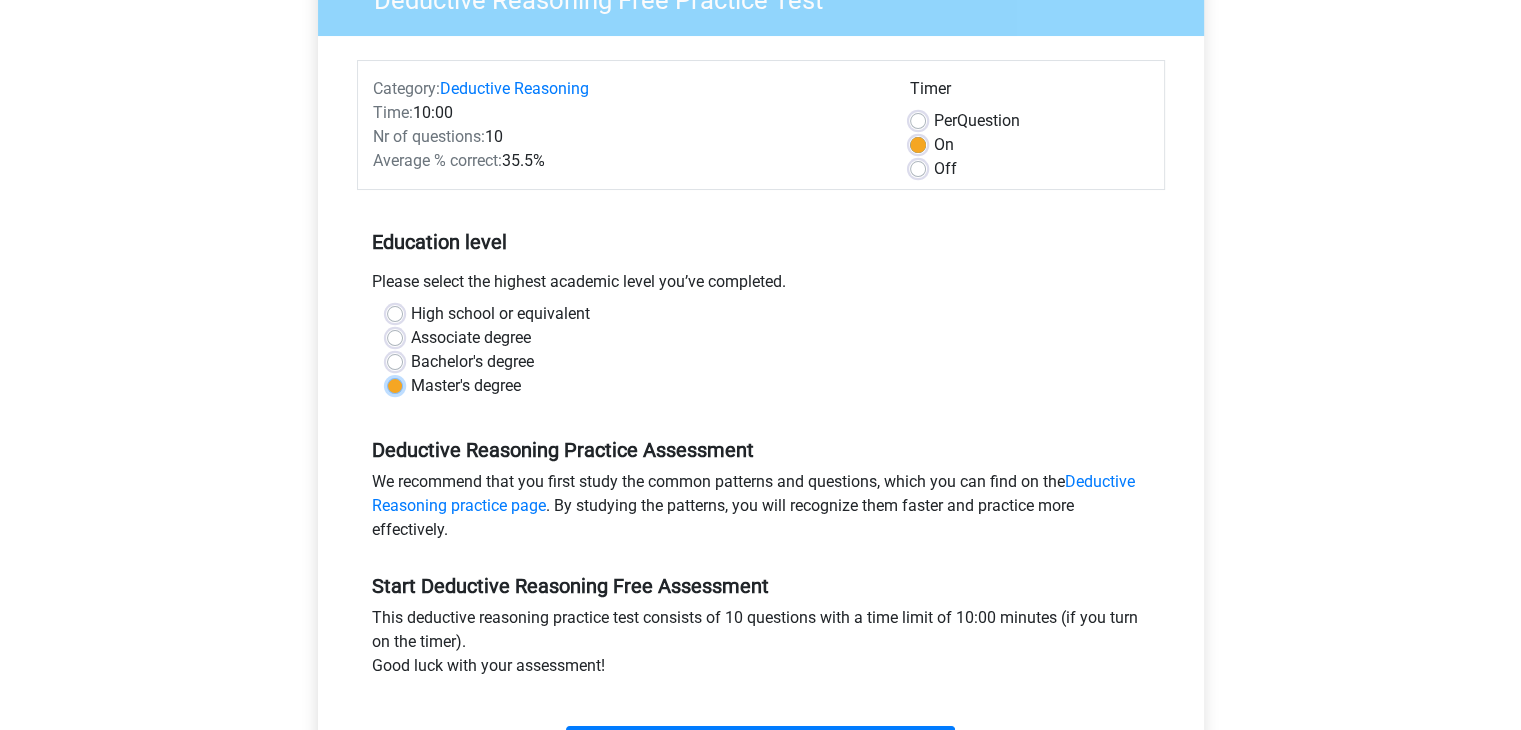 click on "Master's degree" at bounding box center [395, 384] 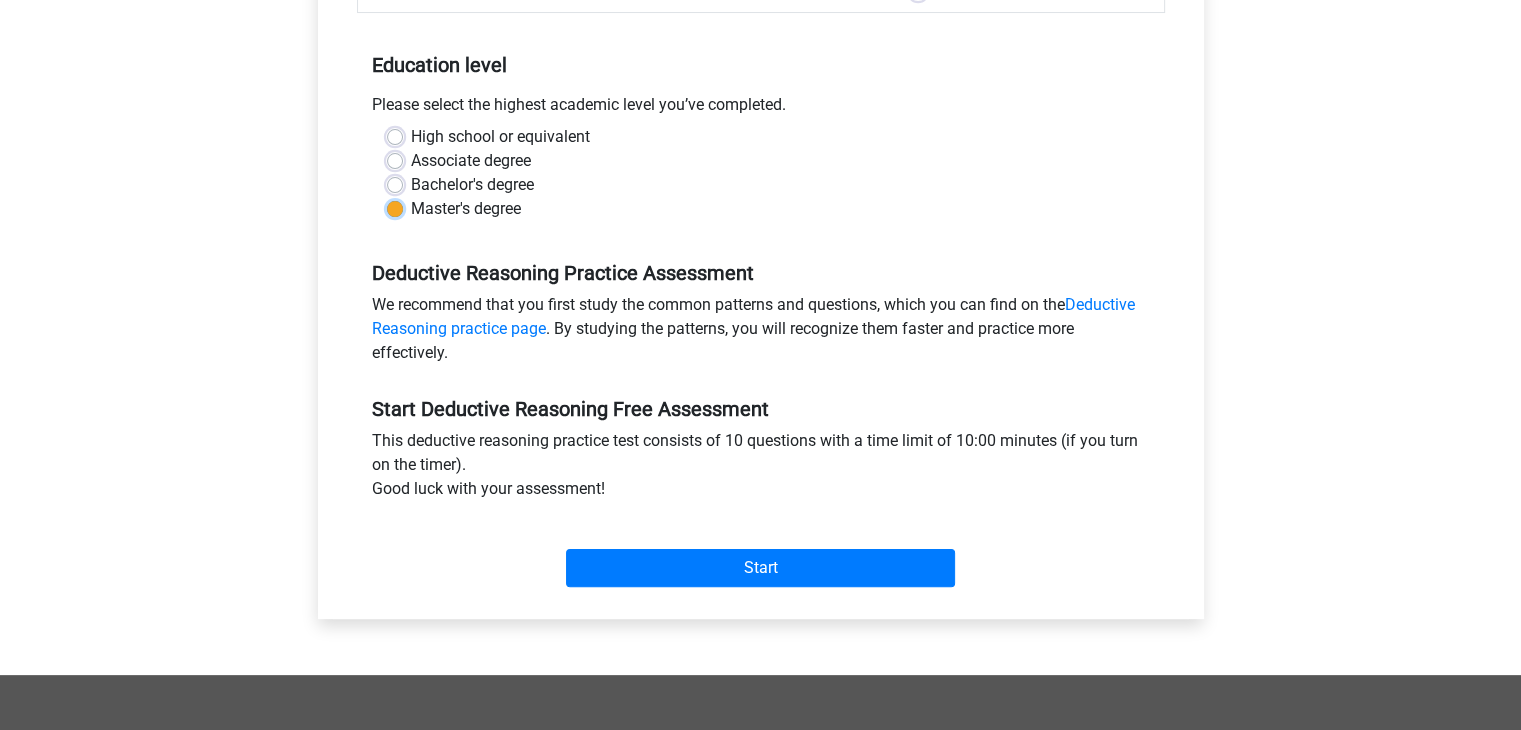 scroll, scrollTop: 500, scrollLeft: 0, axis: vertical 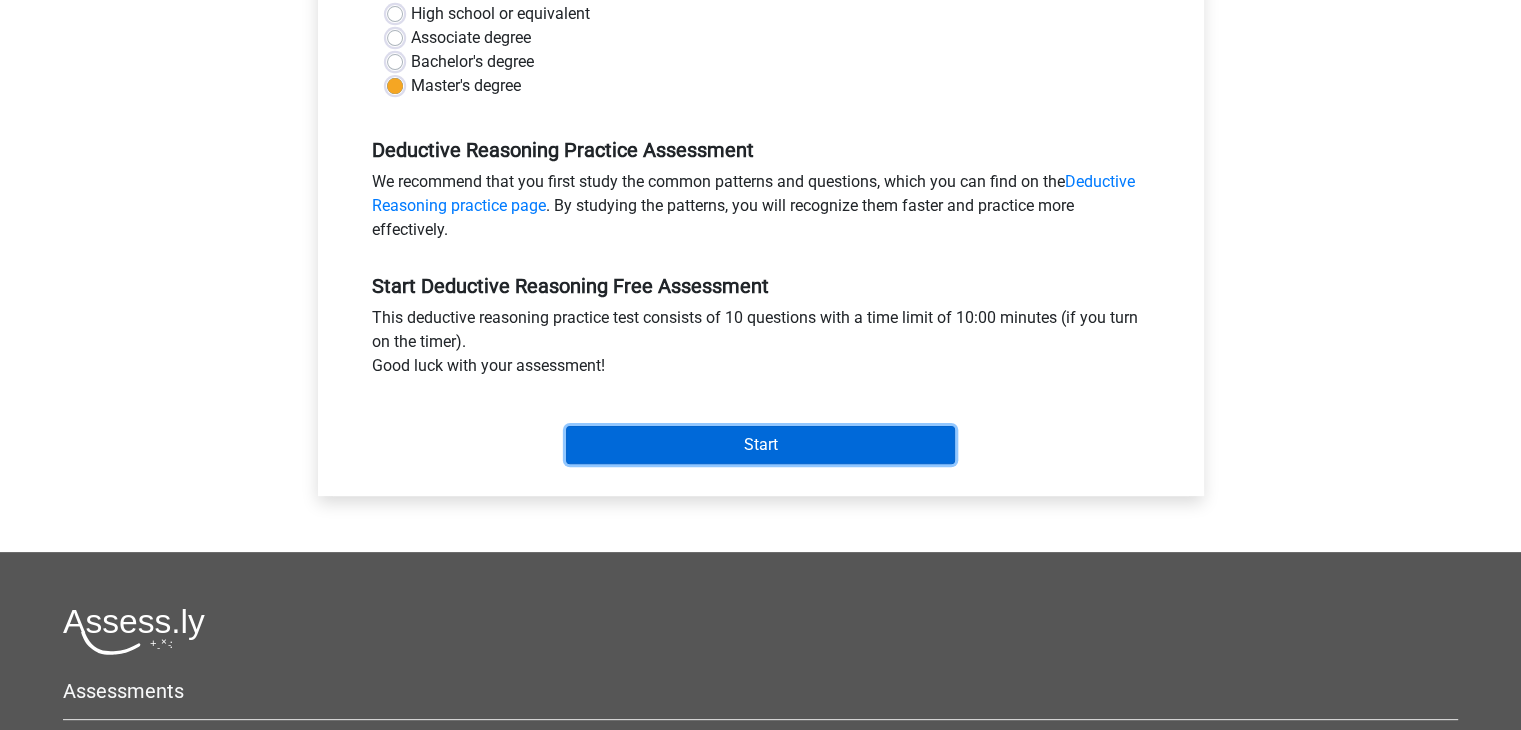 click on "Start" at bounding box center [760, 445] 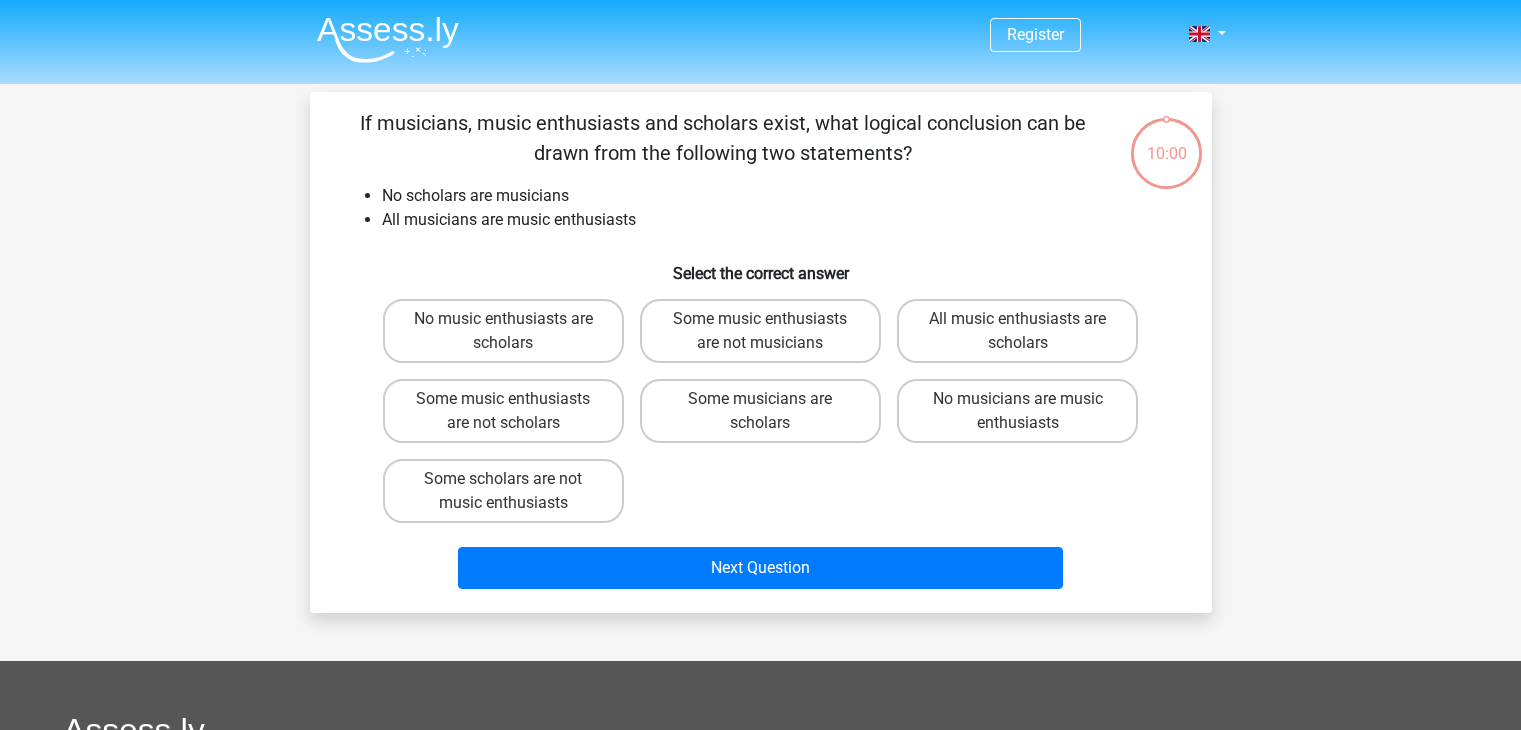 scroll, scrollTop: 0, scrollLeft: 0, axis: both 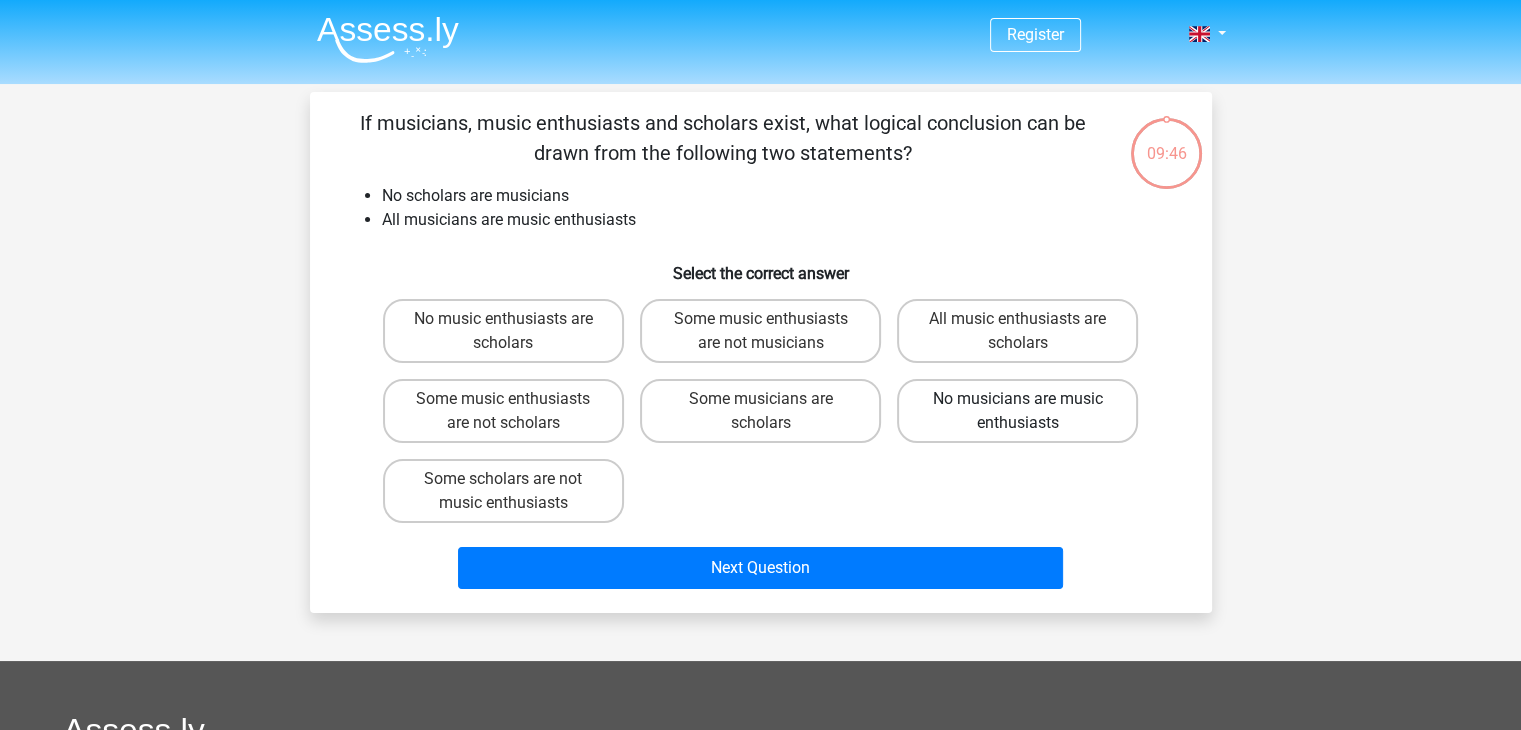 click on "No musicians are music enthusiasts" at bounding box center [1017, 411] 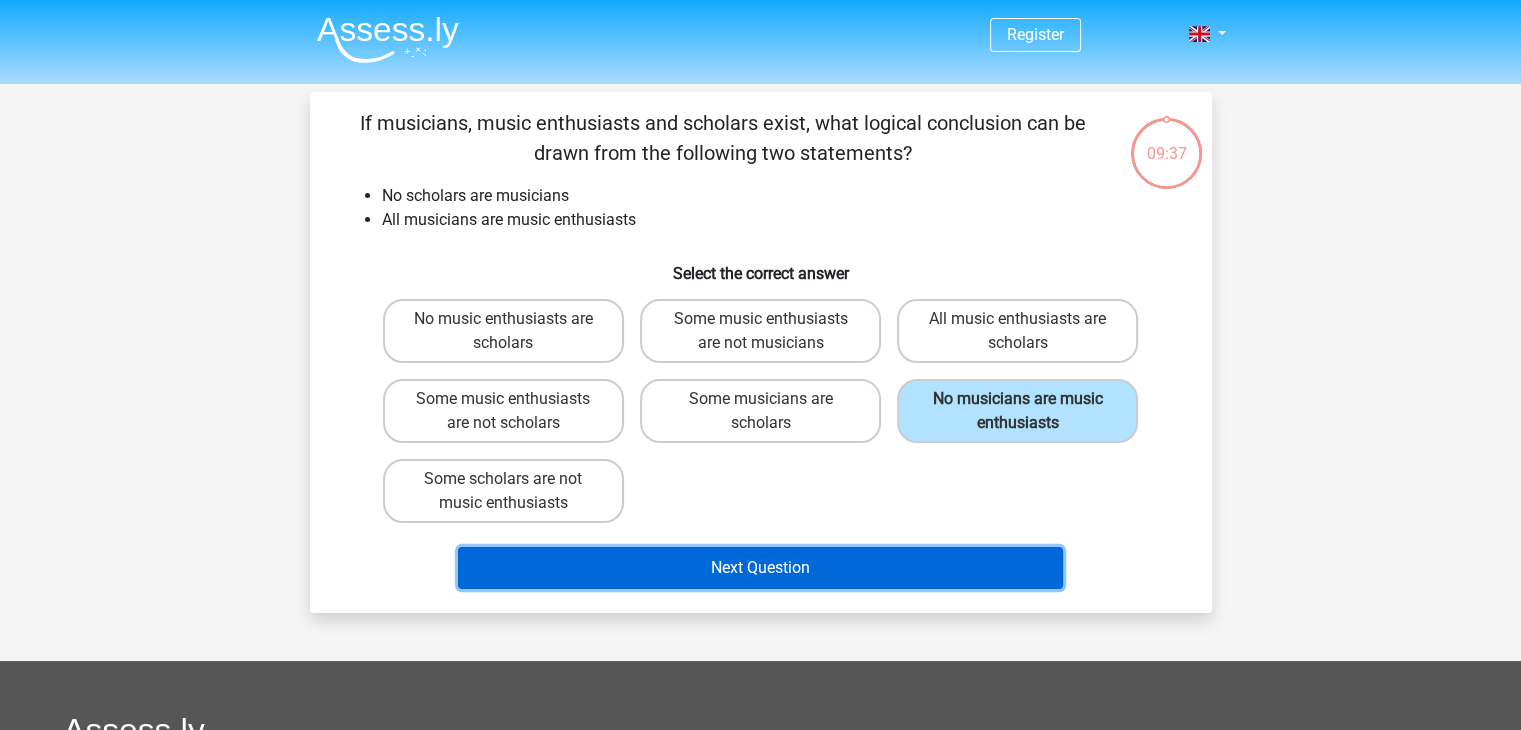 click on "Next Question" at bounding box center [760, 568] 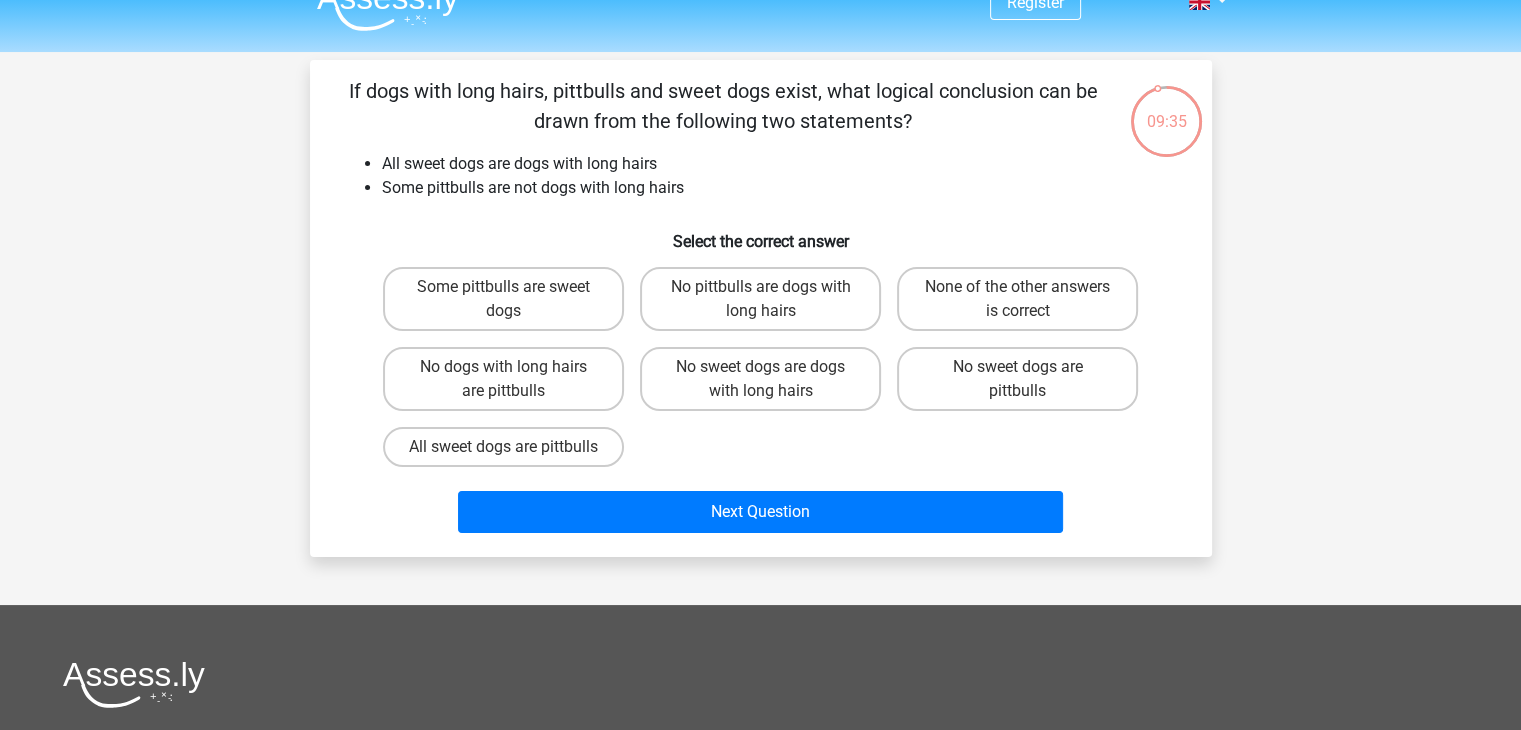 scroll, scrollTop: 0, scrollLeft: 0, axis: both 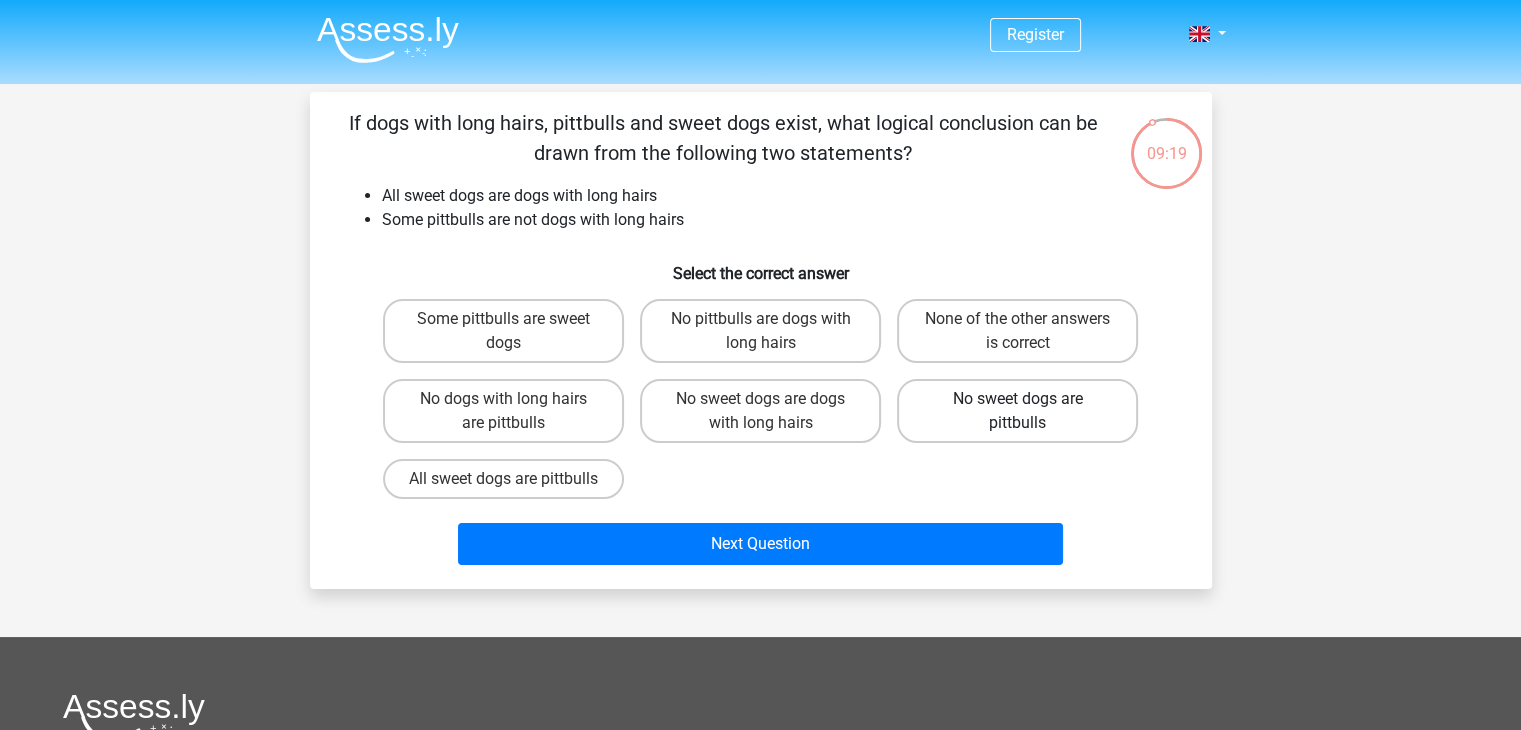 click on "No sweet dogs are pittbulls" at bounding box center [1017, 411] 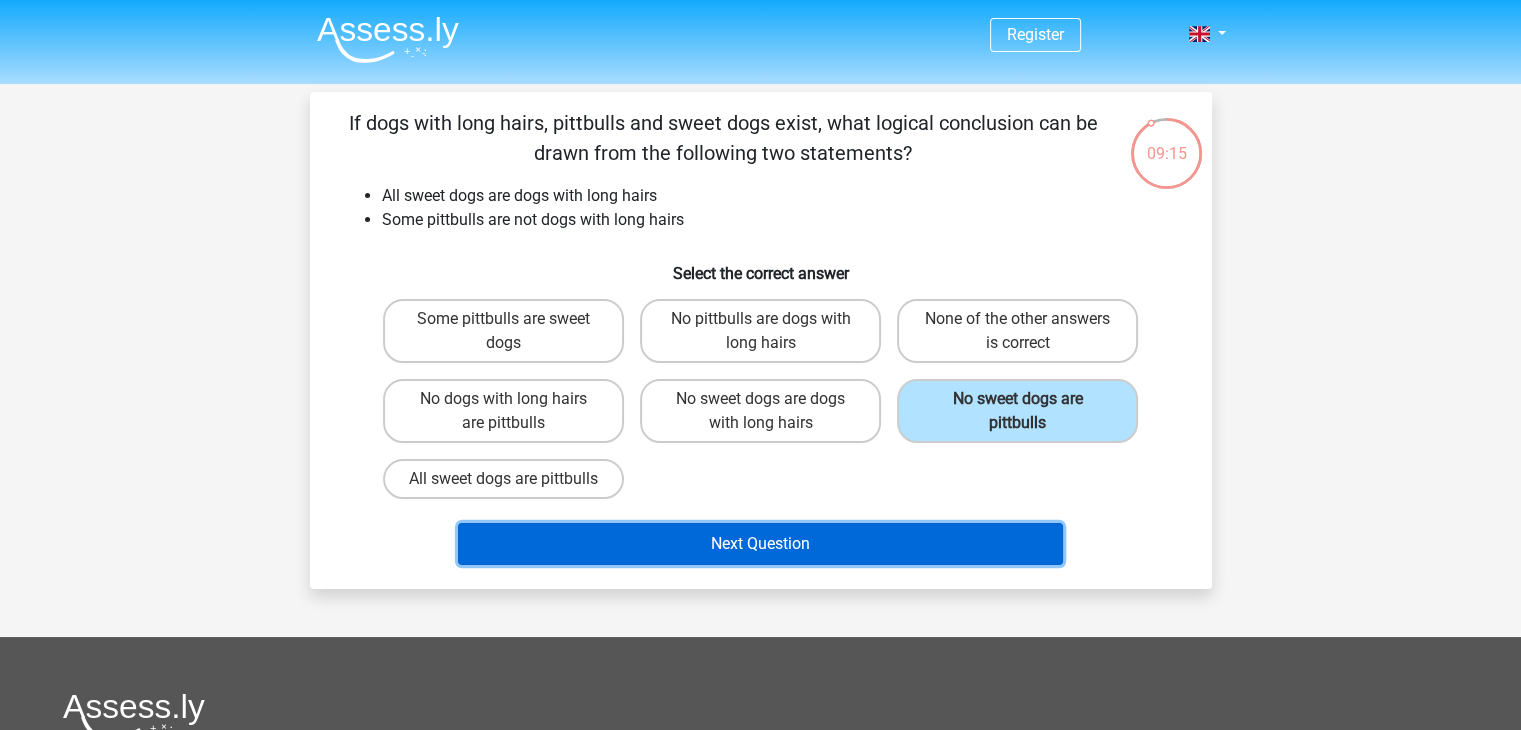click on "Next Question" at bounding box center (760, 544) 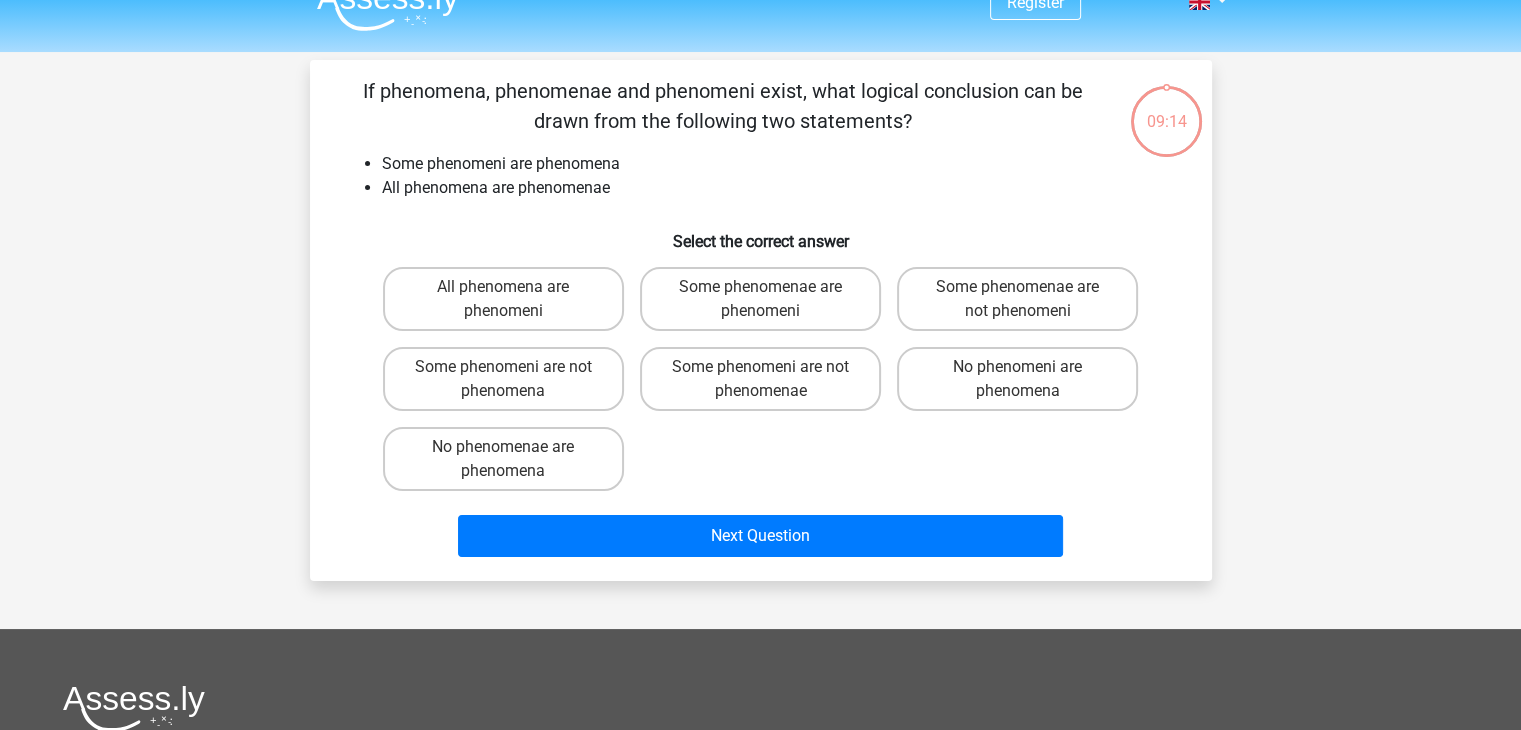 scroll, scrollTop: 0, scrollLeft: 0, axis: both 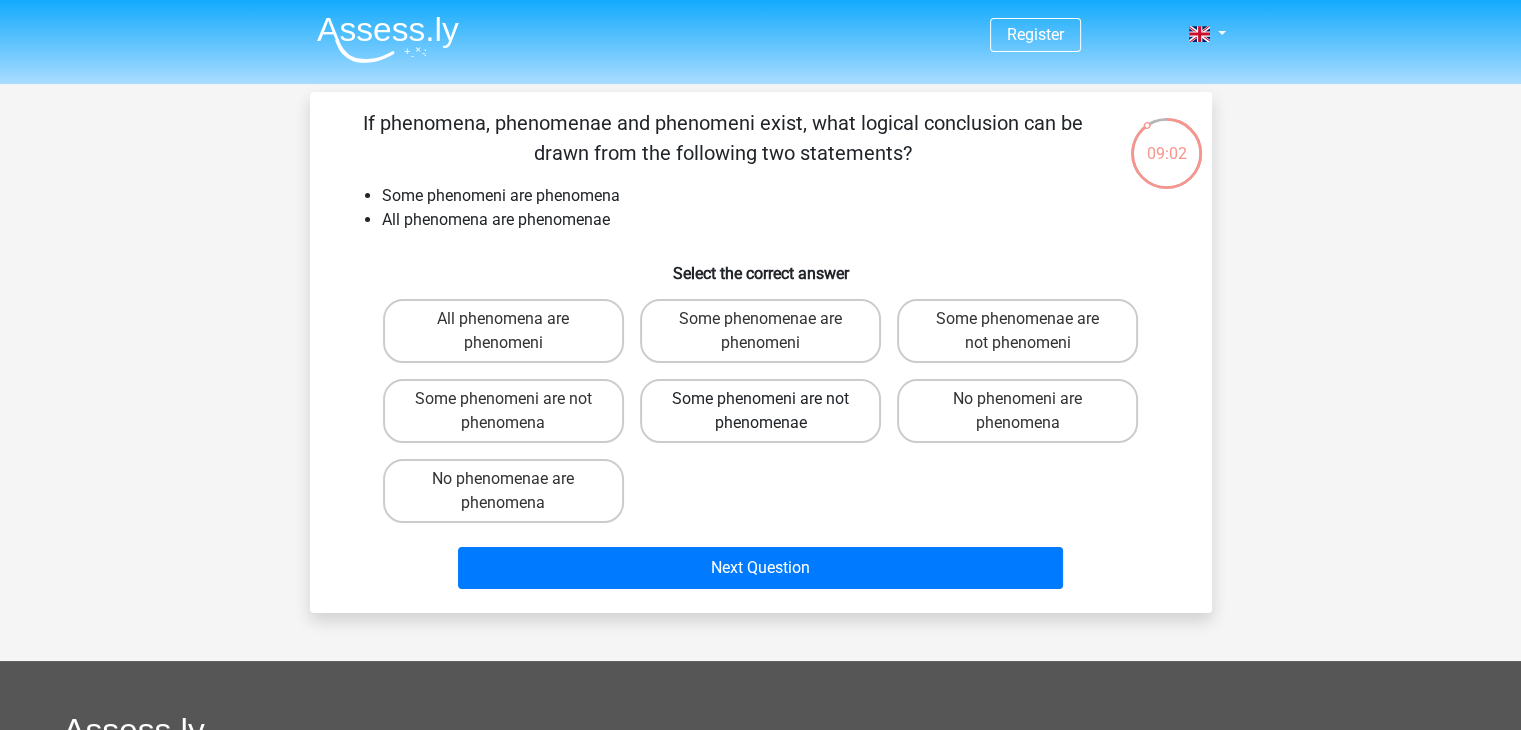 click on "Some phenomeni are not phenomenae" at bounding box center [760, 411] 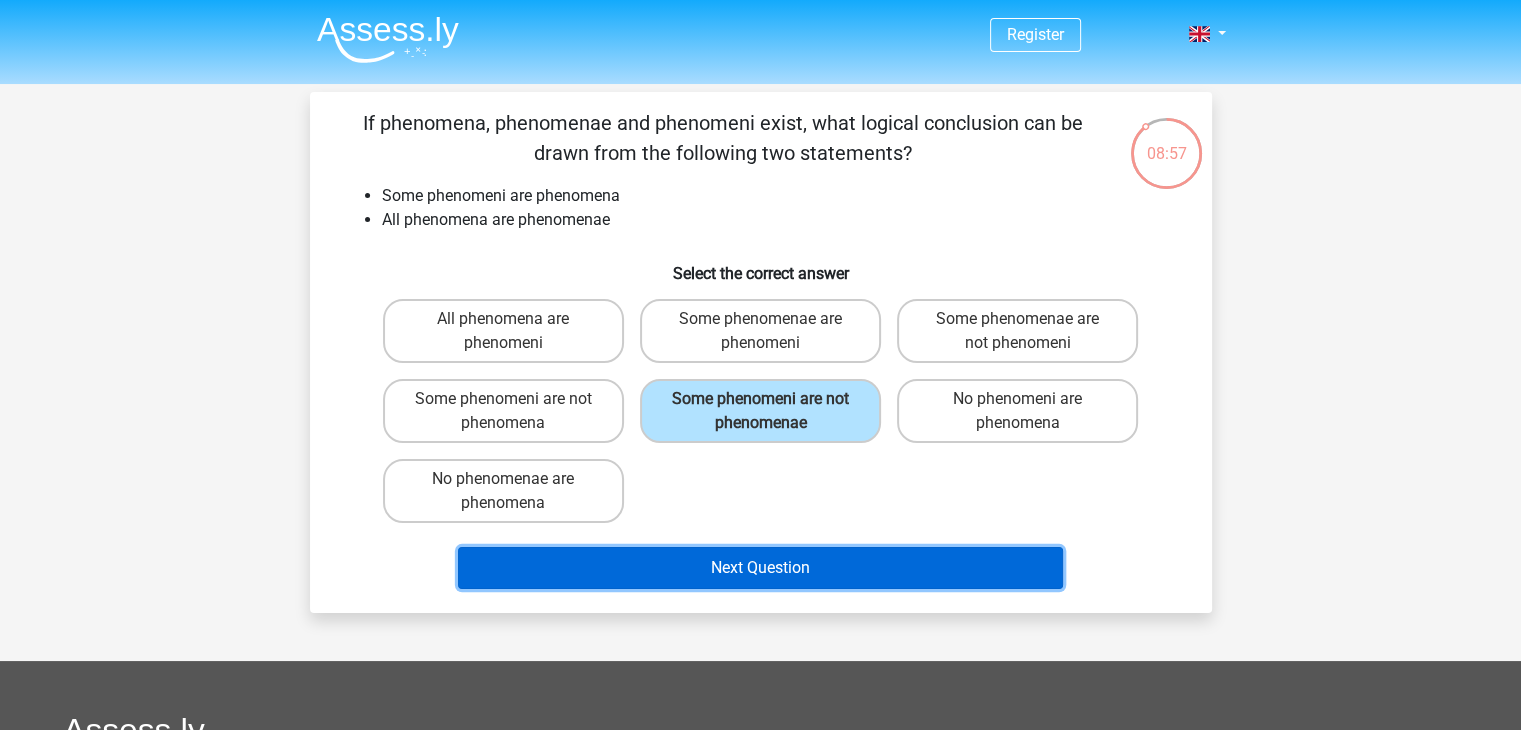 click on "Next Question" at bounding box center (760, 568) 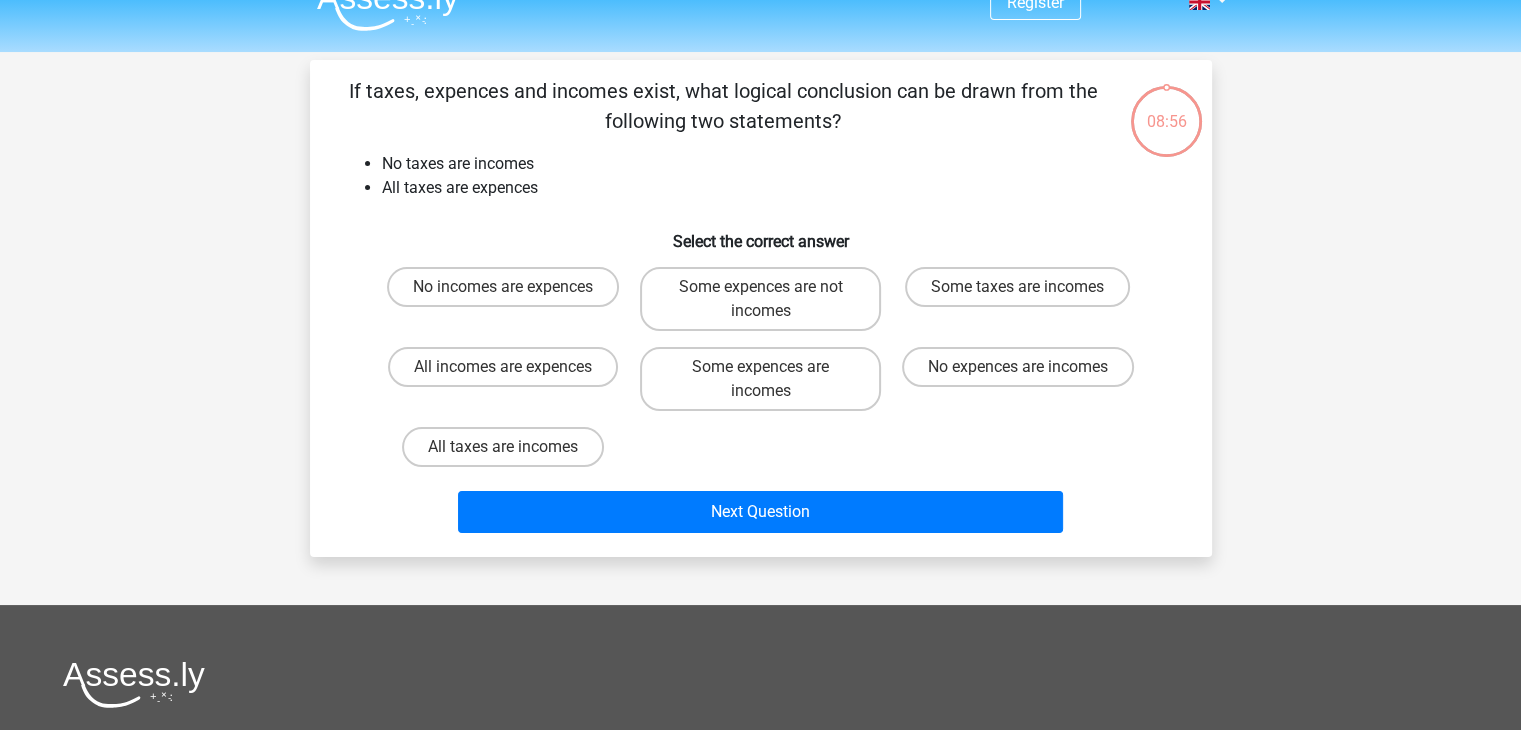 scroll, scrollTop: 0, scrollLeft: 0, axis: both 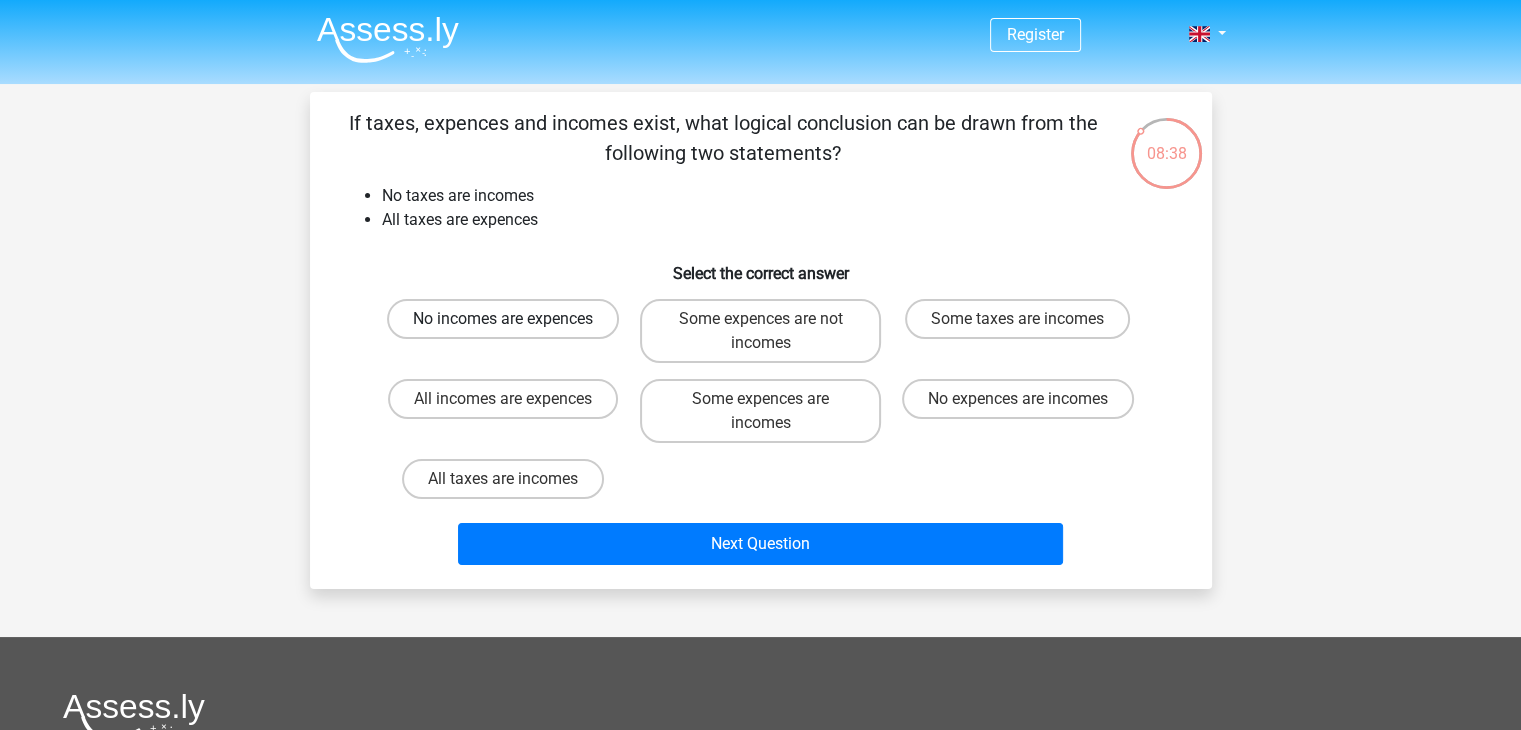 click on "No incomes are expences" at bounding box center (503, 319) 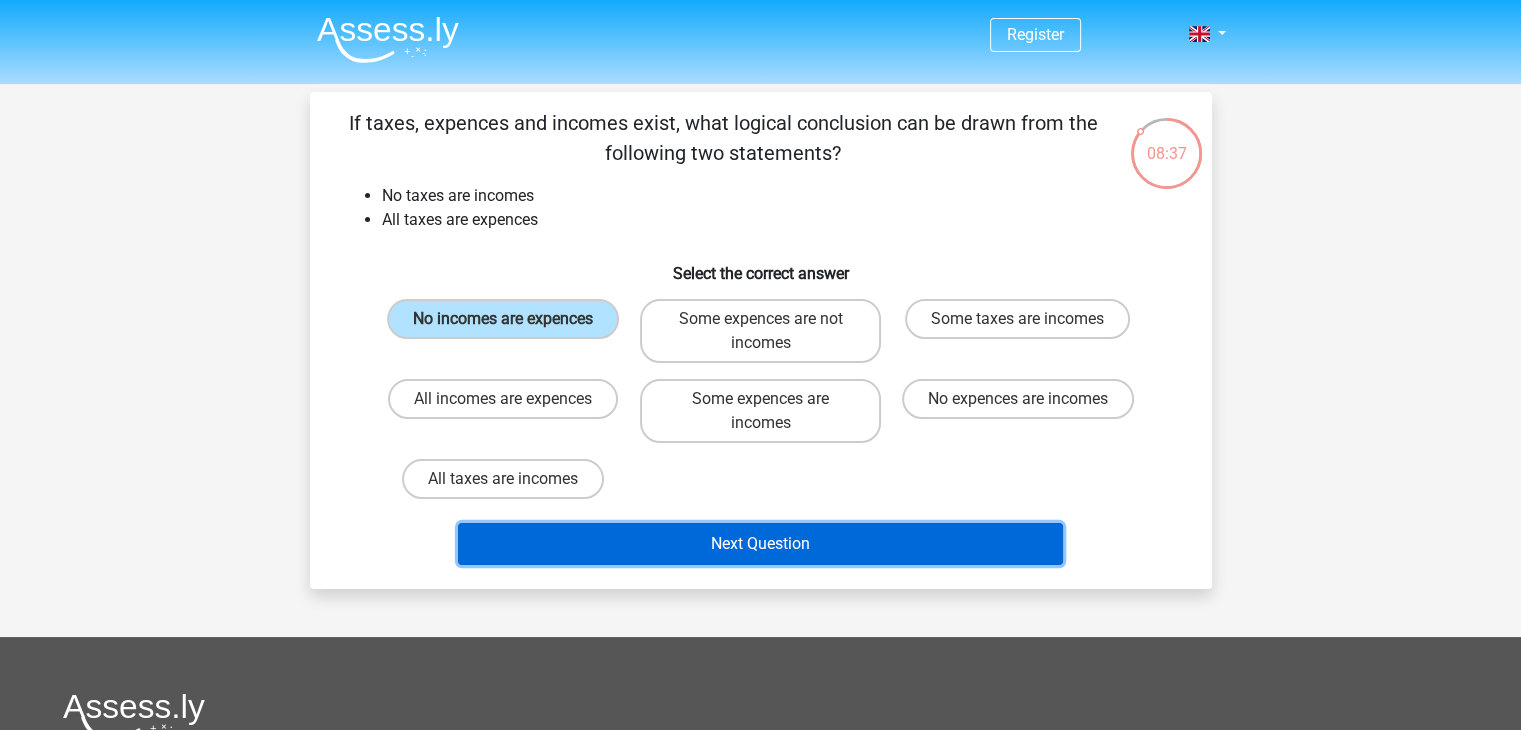 click on "Next Question" at bounding box center [760, 544] 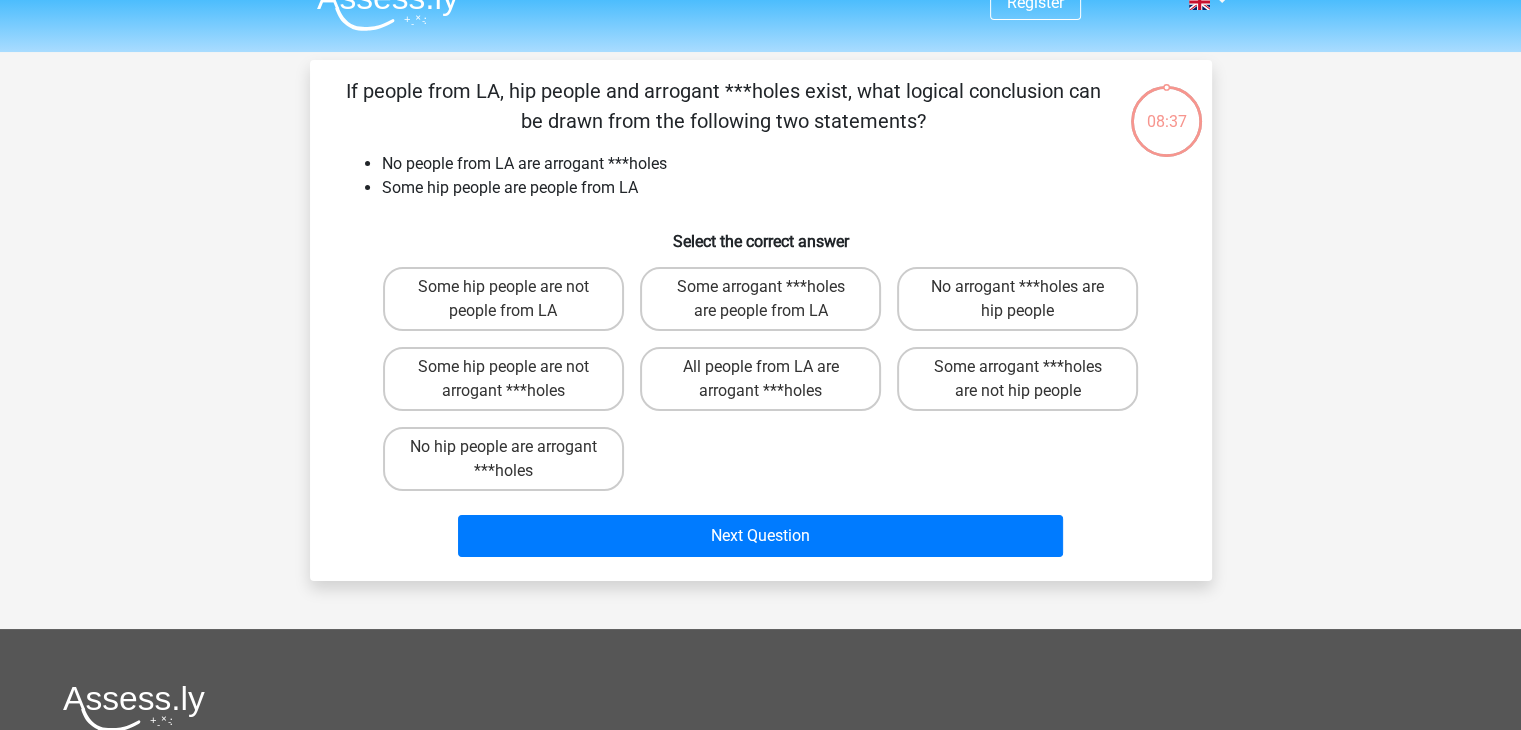 scroll, scrollTop: 0, scrollLeft: 0, axis: both 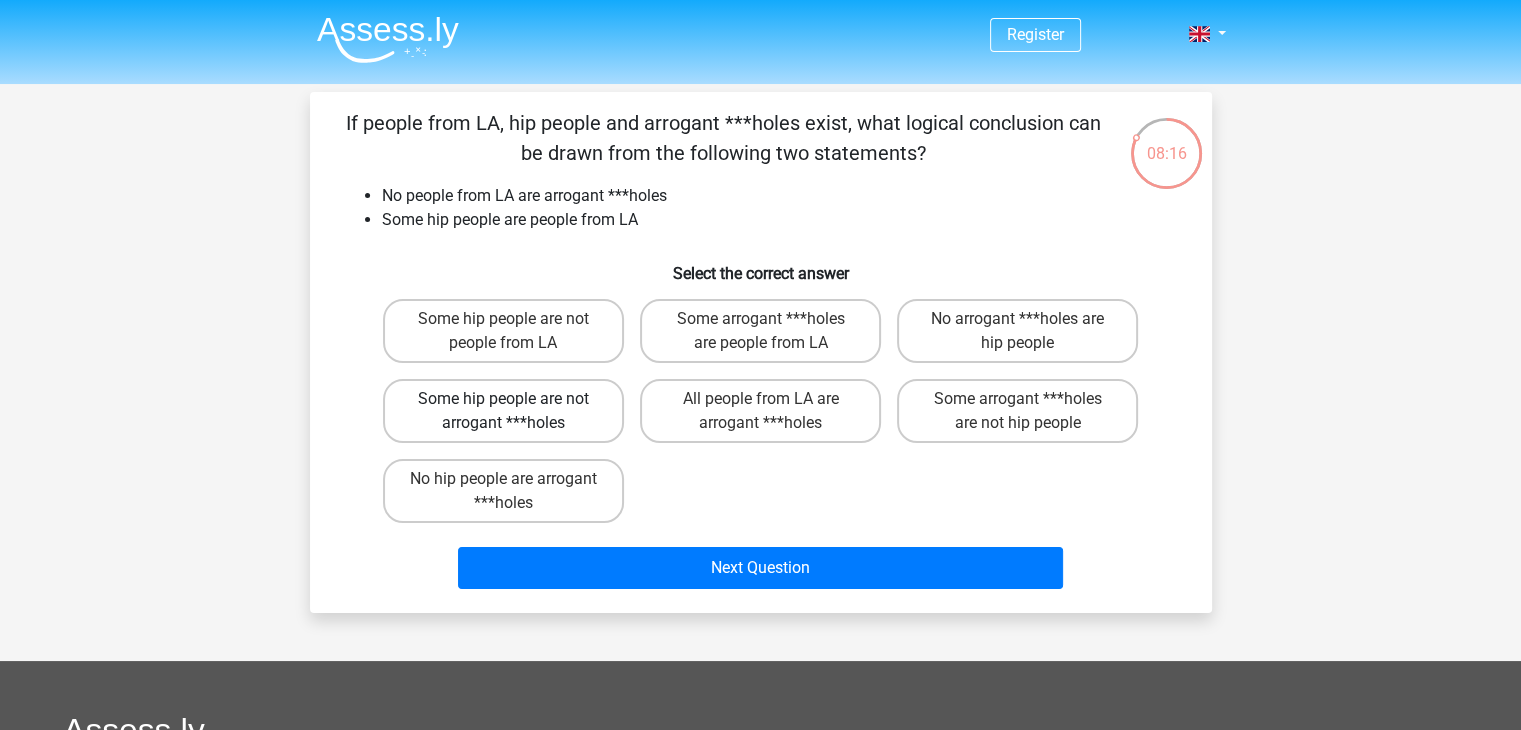 click on "Some hip people are not arrogant ***holes" at bounding box center (503, 411) 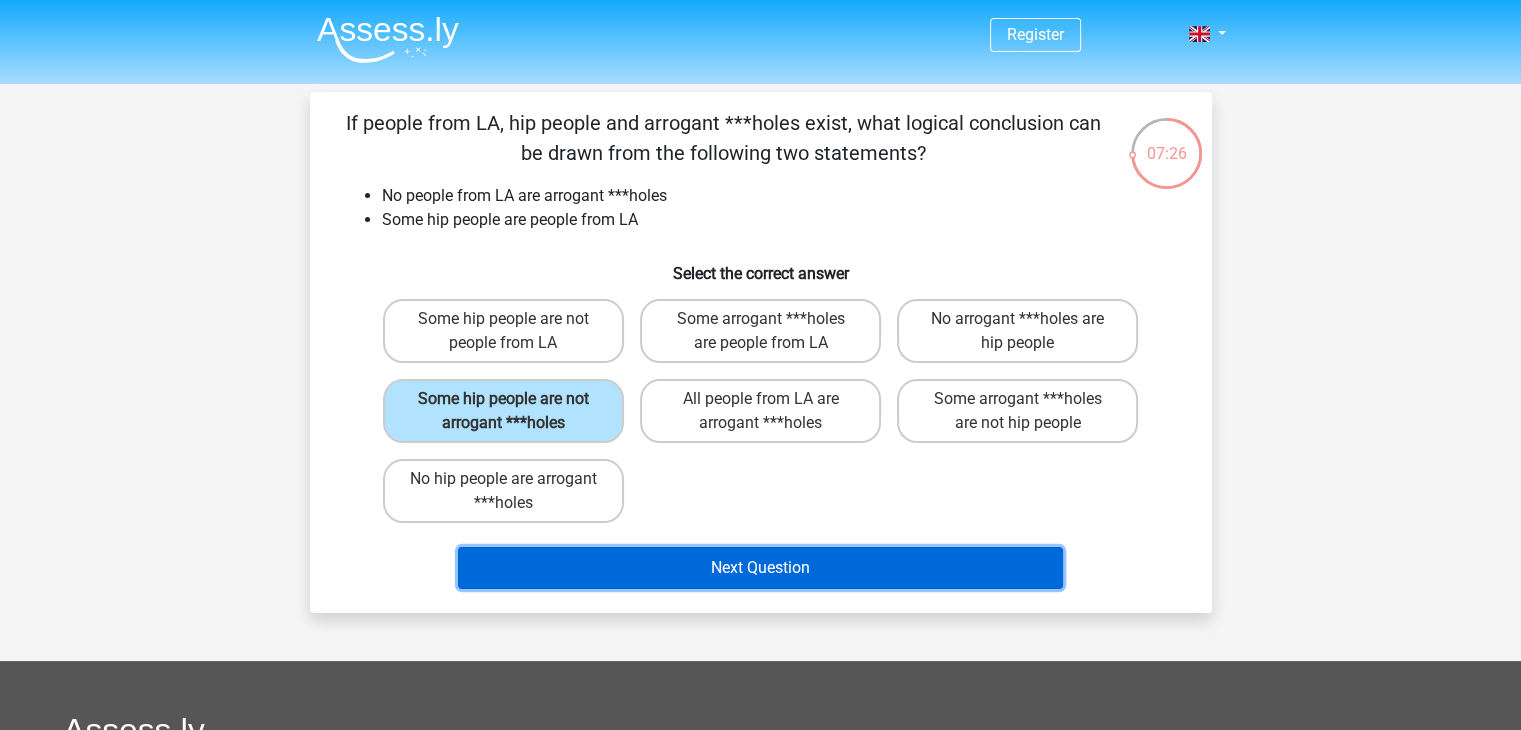 click on "Next Question" at bounding box center [760, 568] 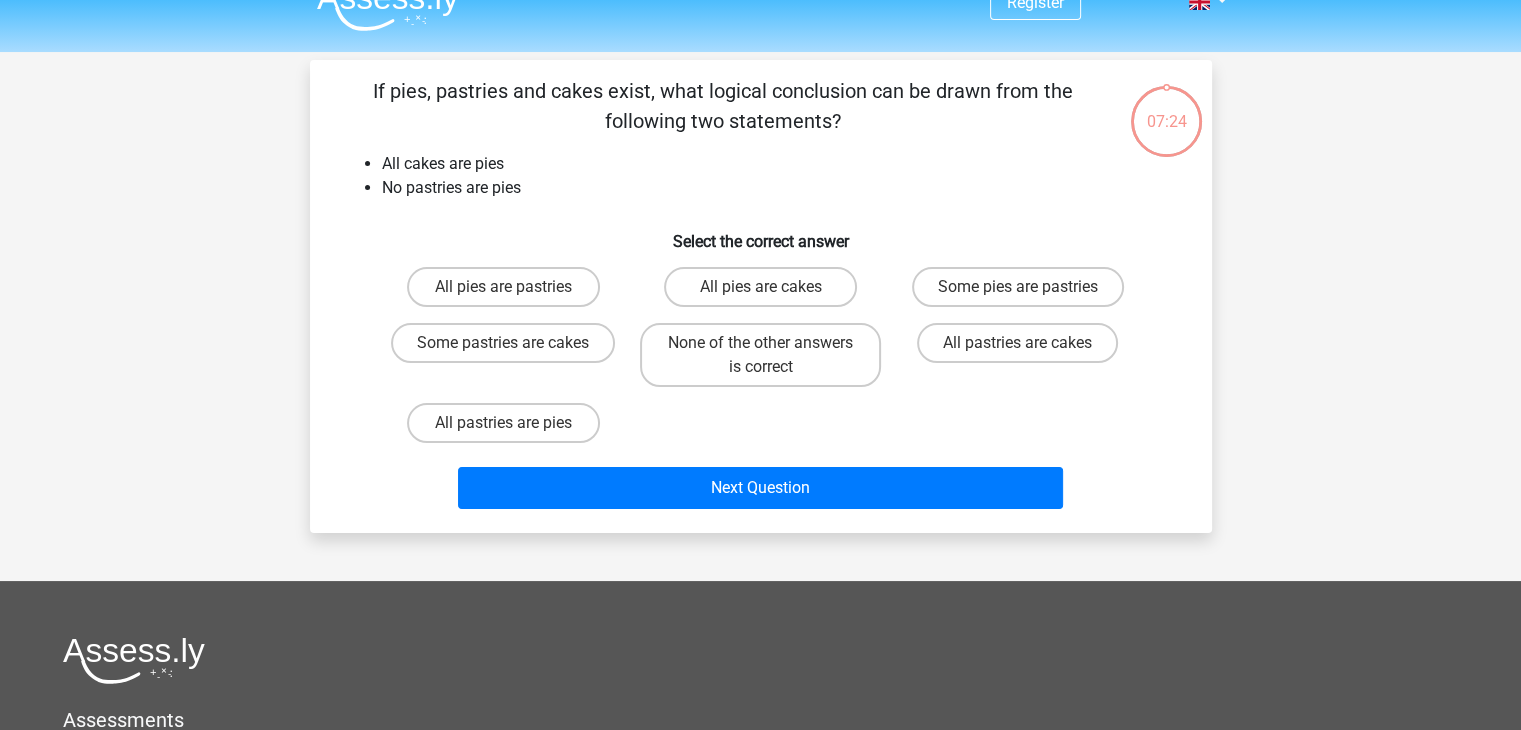 scroll, scrollTop: 0, scrollLeft: 0, axis: both 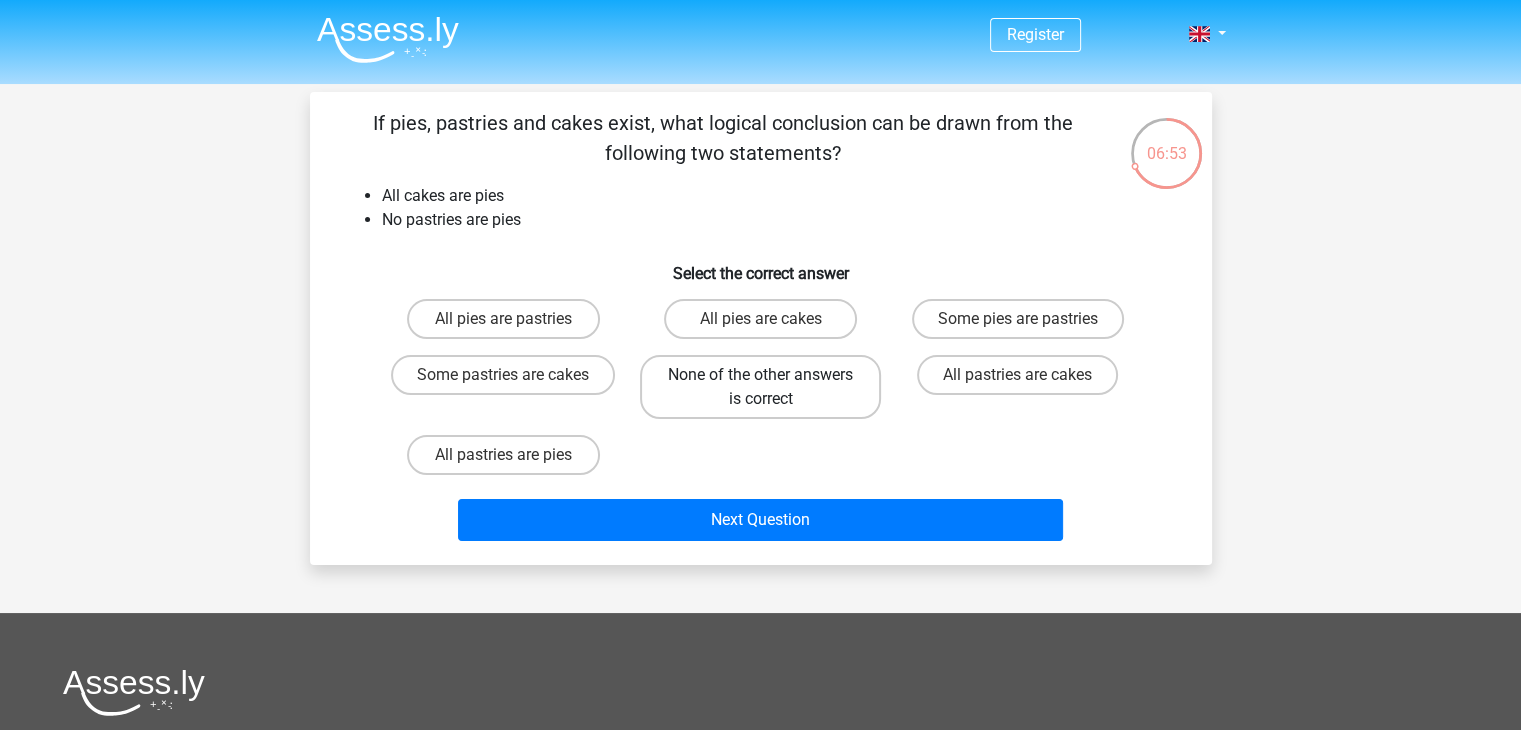 click on "None of the other answers is correct" at bounding box center (760, 387) 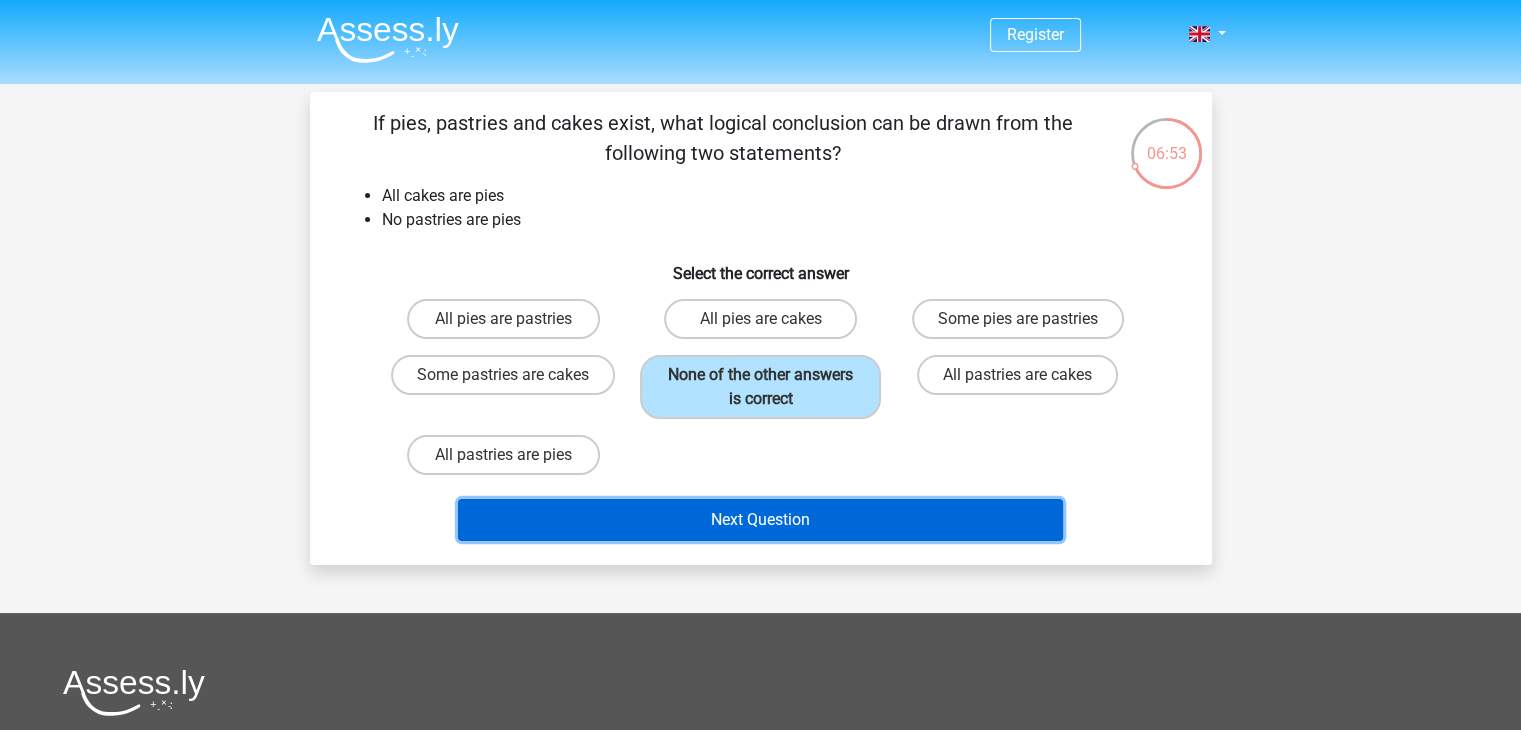 click on "Next Question" at bounding box center (760, 520) 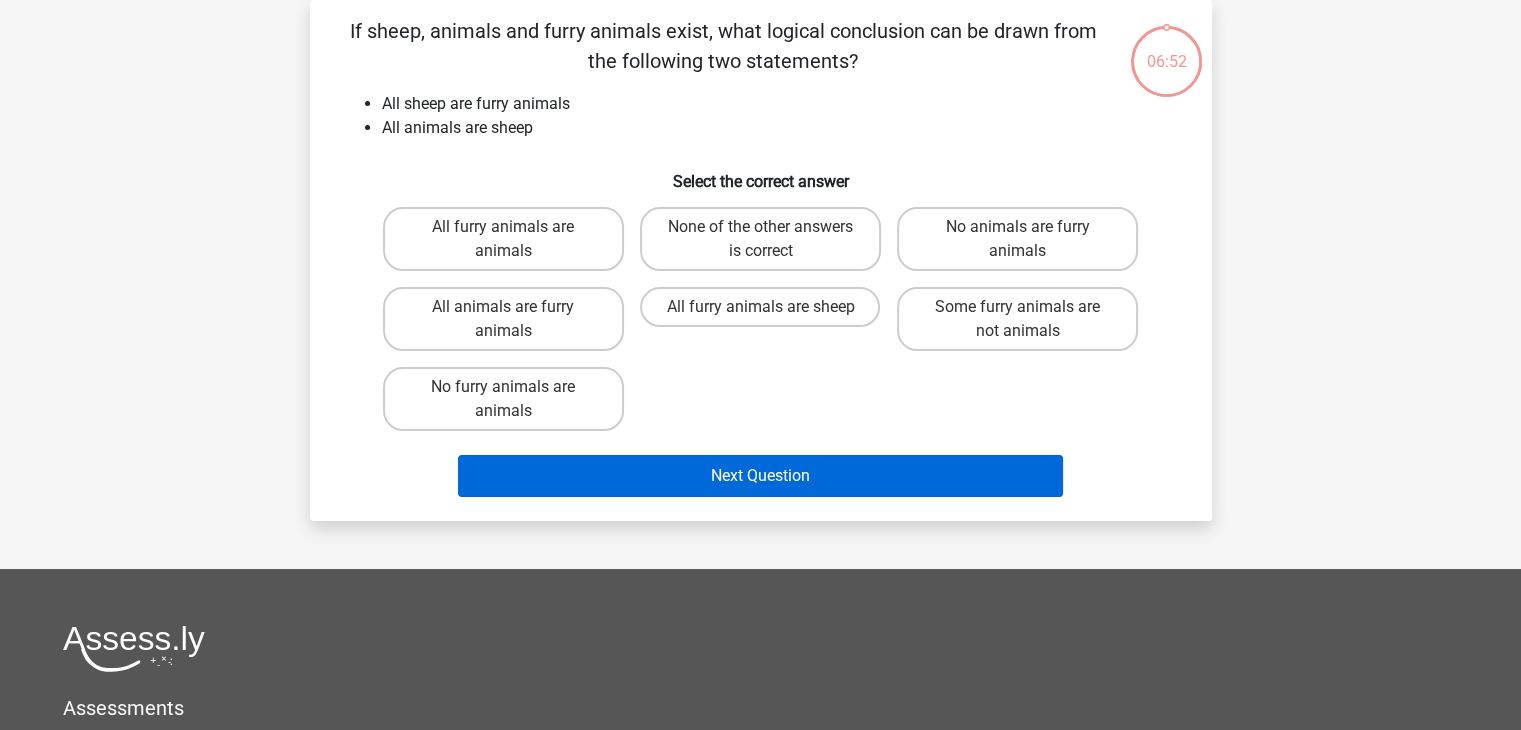 scroll, scrollTop: 0, scrollLeft: 0, axis: both 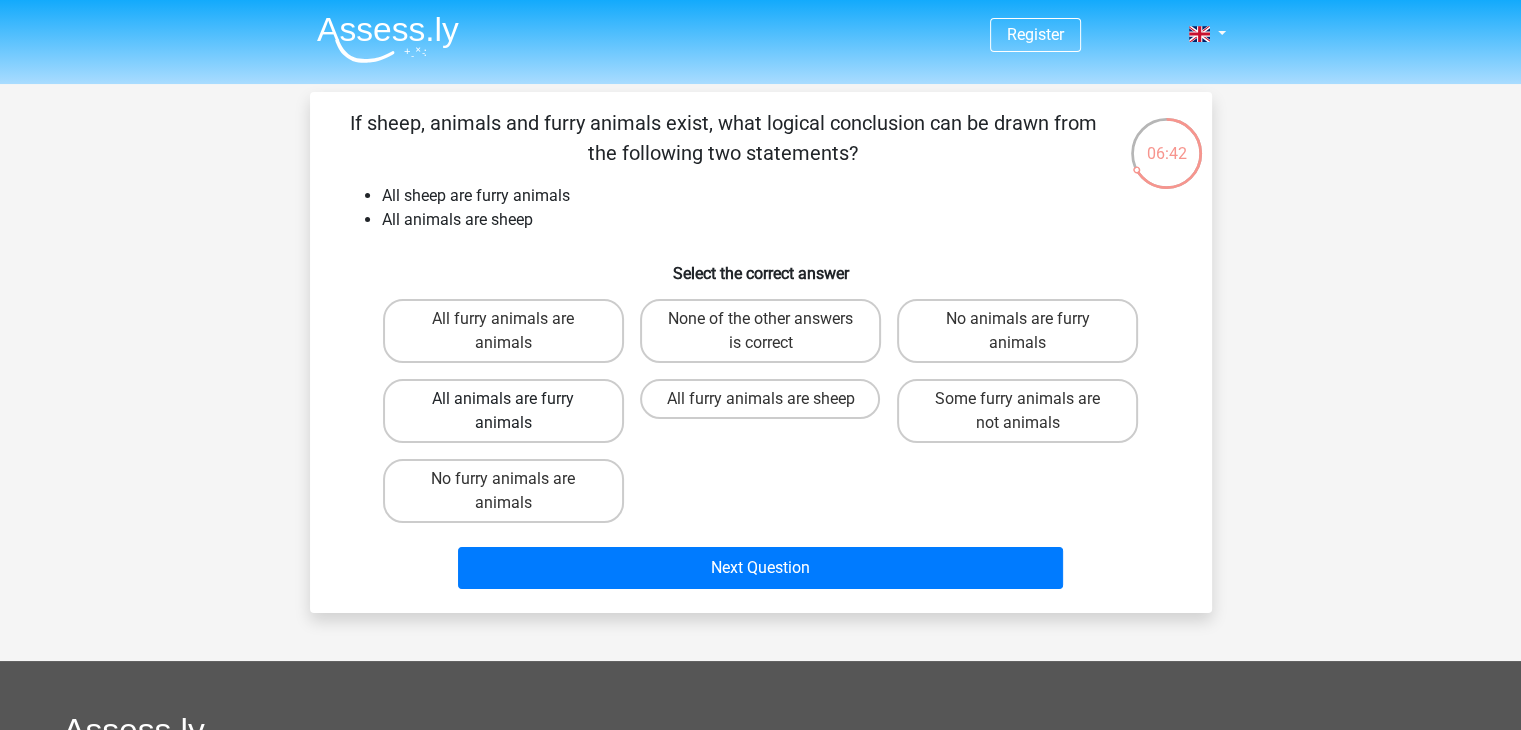 click on "All animals are furry animals" at bounding box center [503, 411] 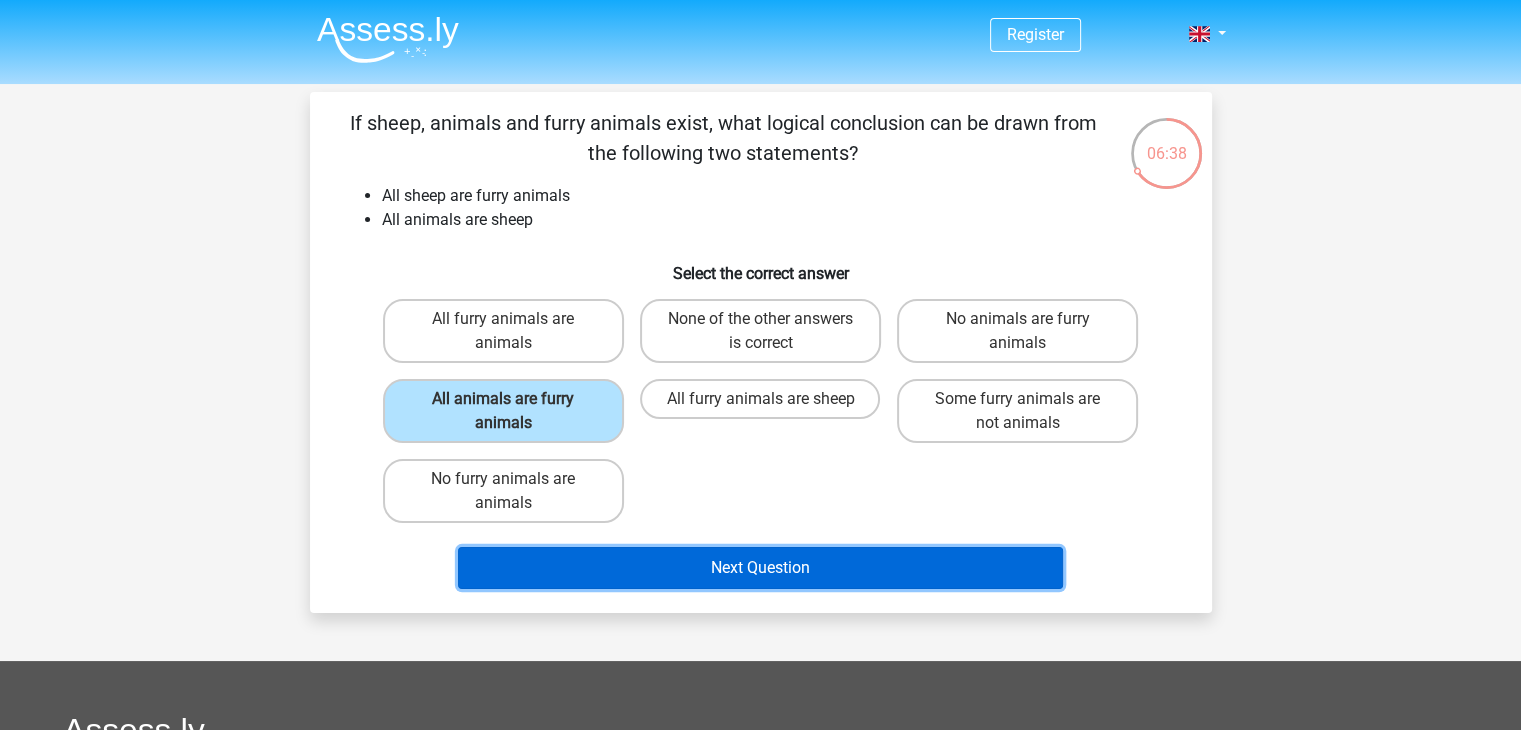 click on "Next Question" at bounding box center [760, 568] 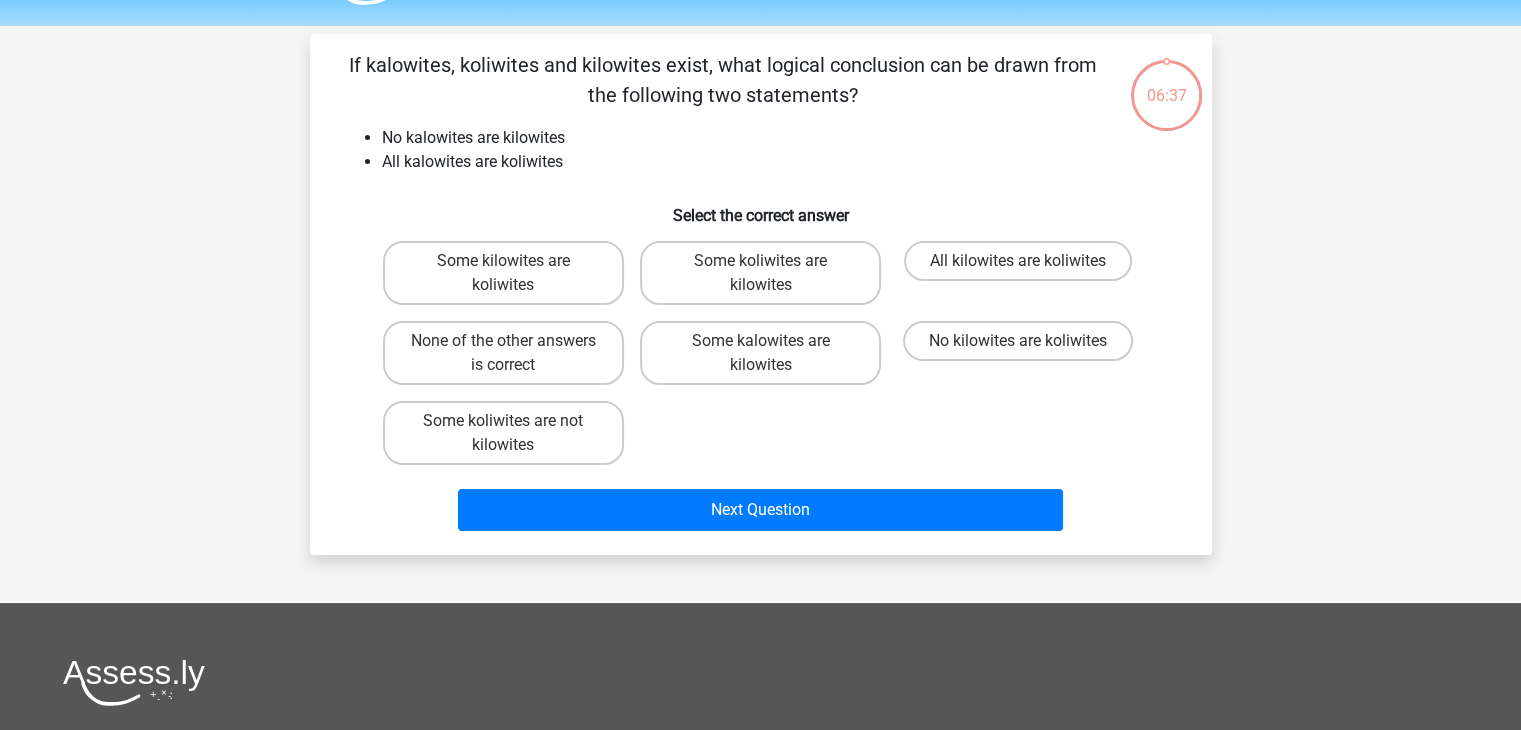 scroll, scrollTop: 0, scrollLeft: 0, axis: both 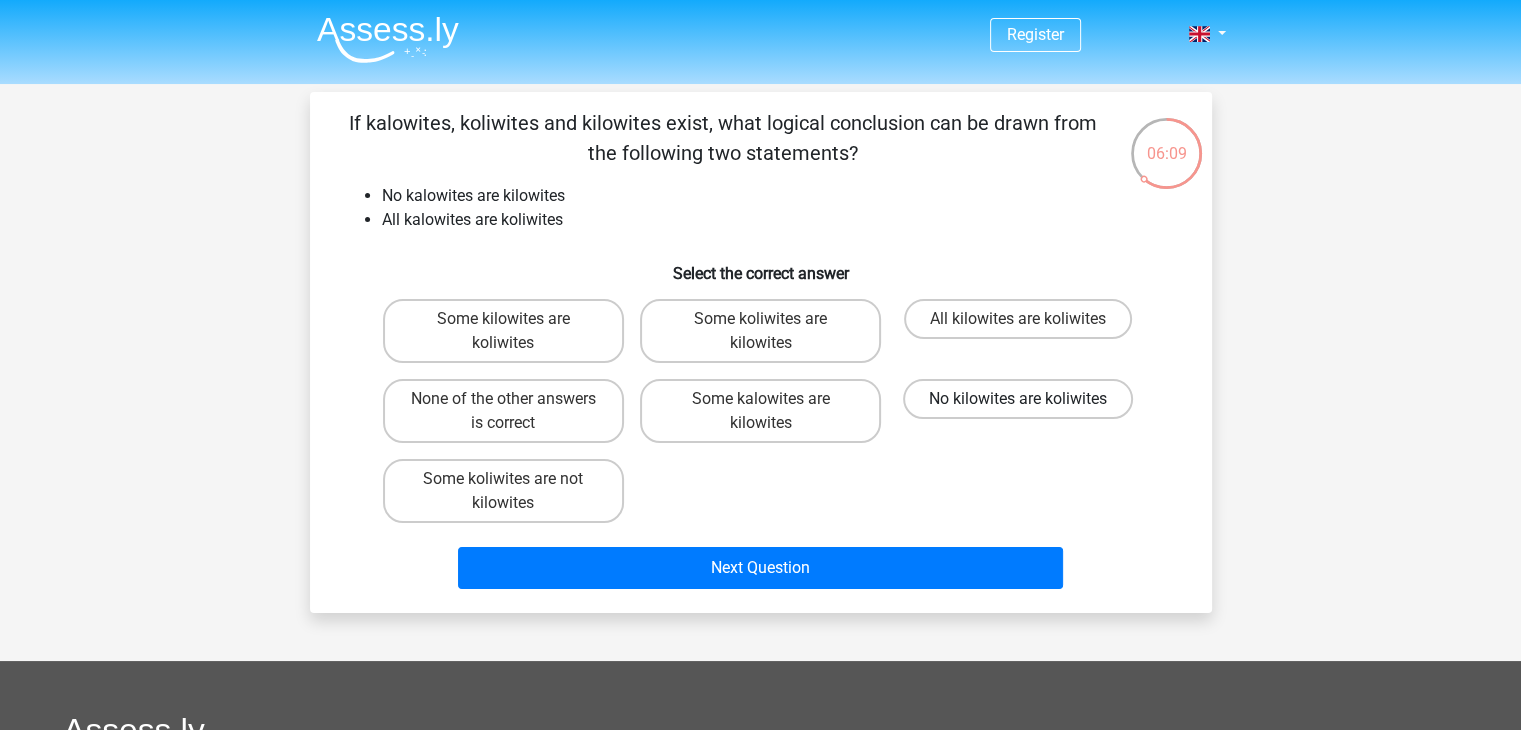 click on "No kilowites are koliwites" at bounding box center [1018, 399] 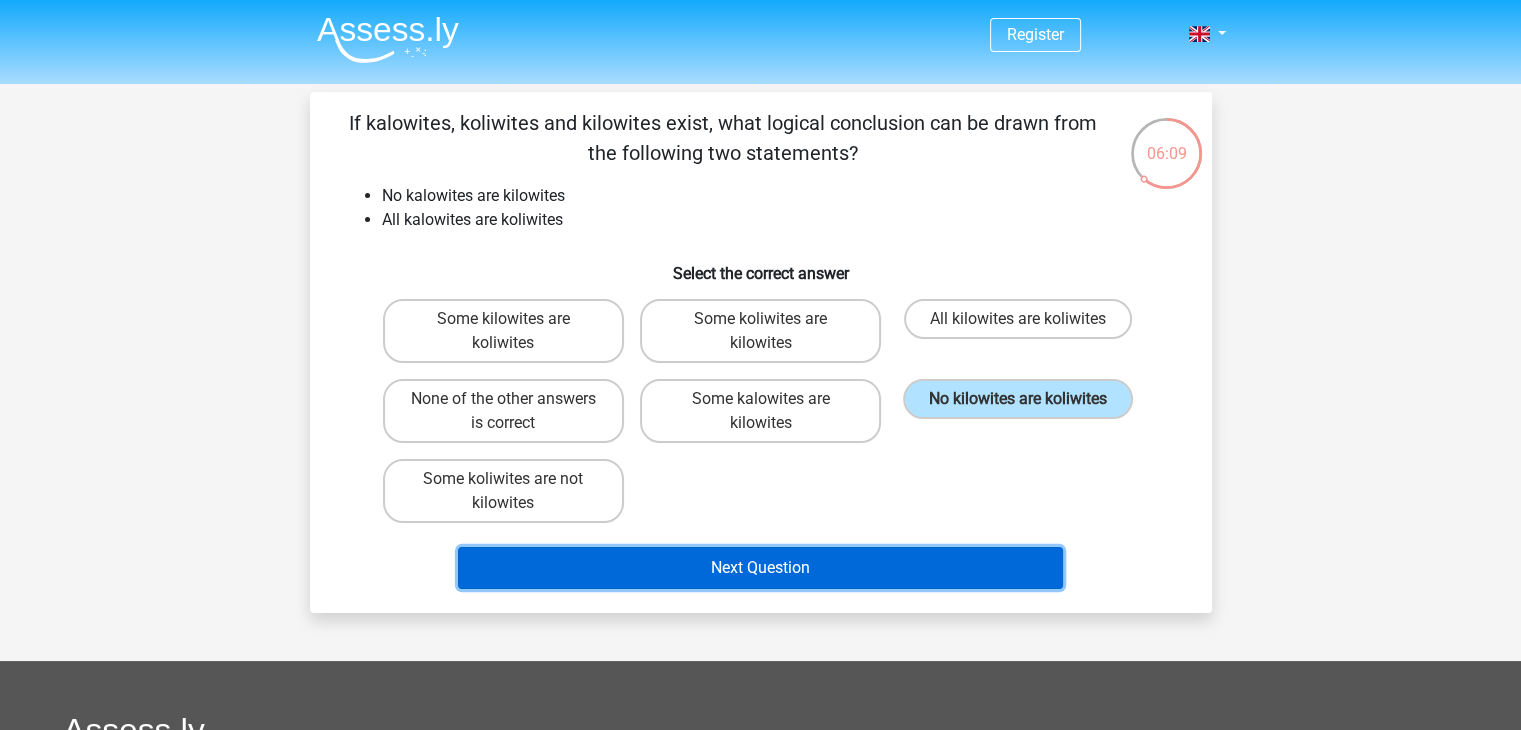 click on "Next Question" at bounding box center [760, 568] 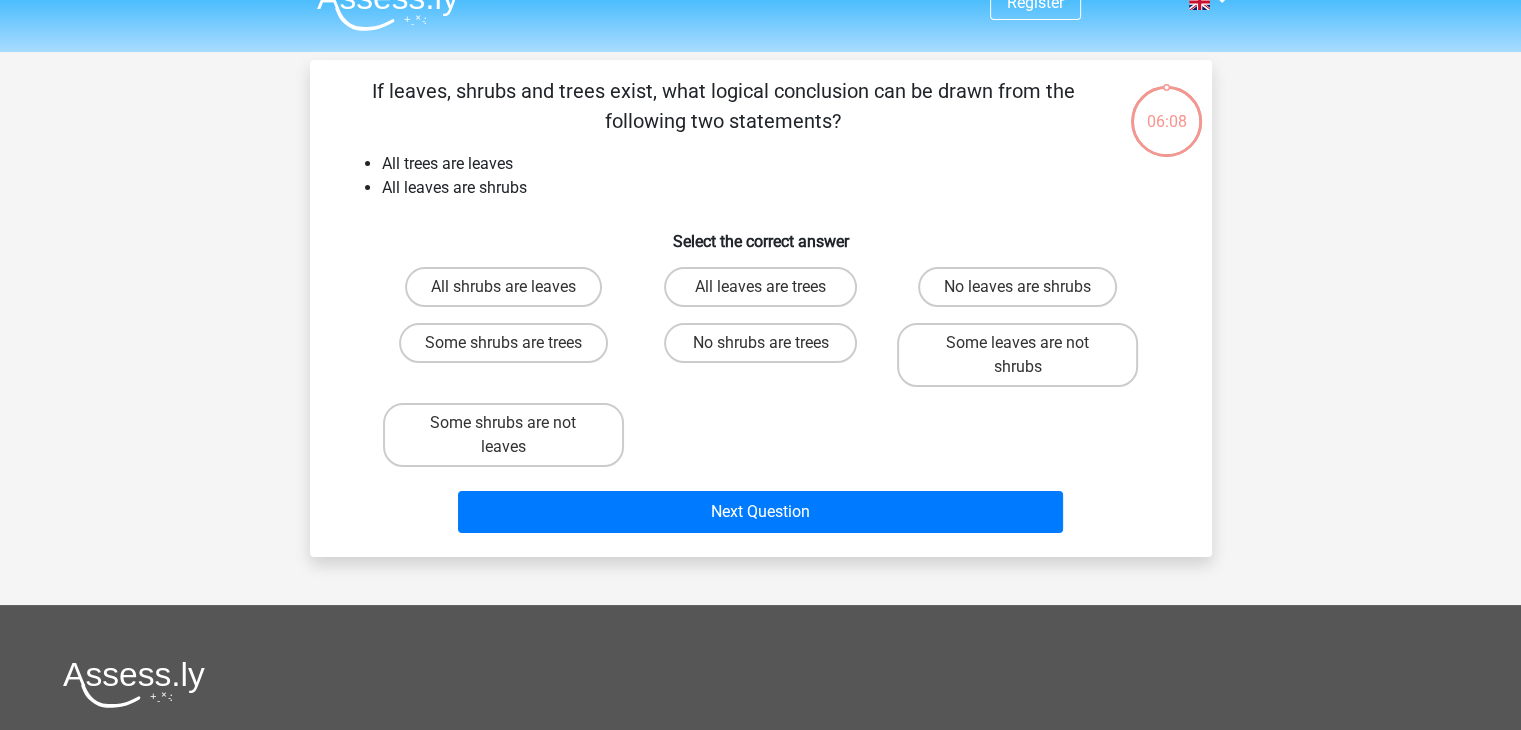 scroll, scrollTop: 0, scrollLeft: 0, axis: both 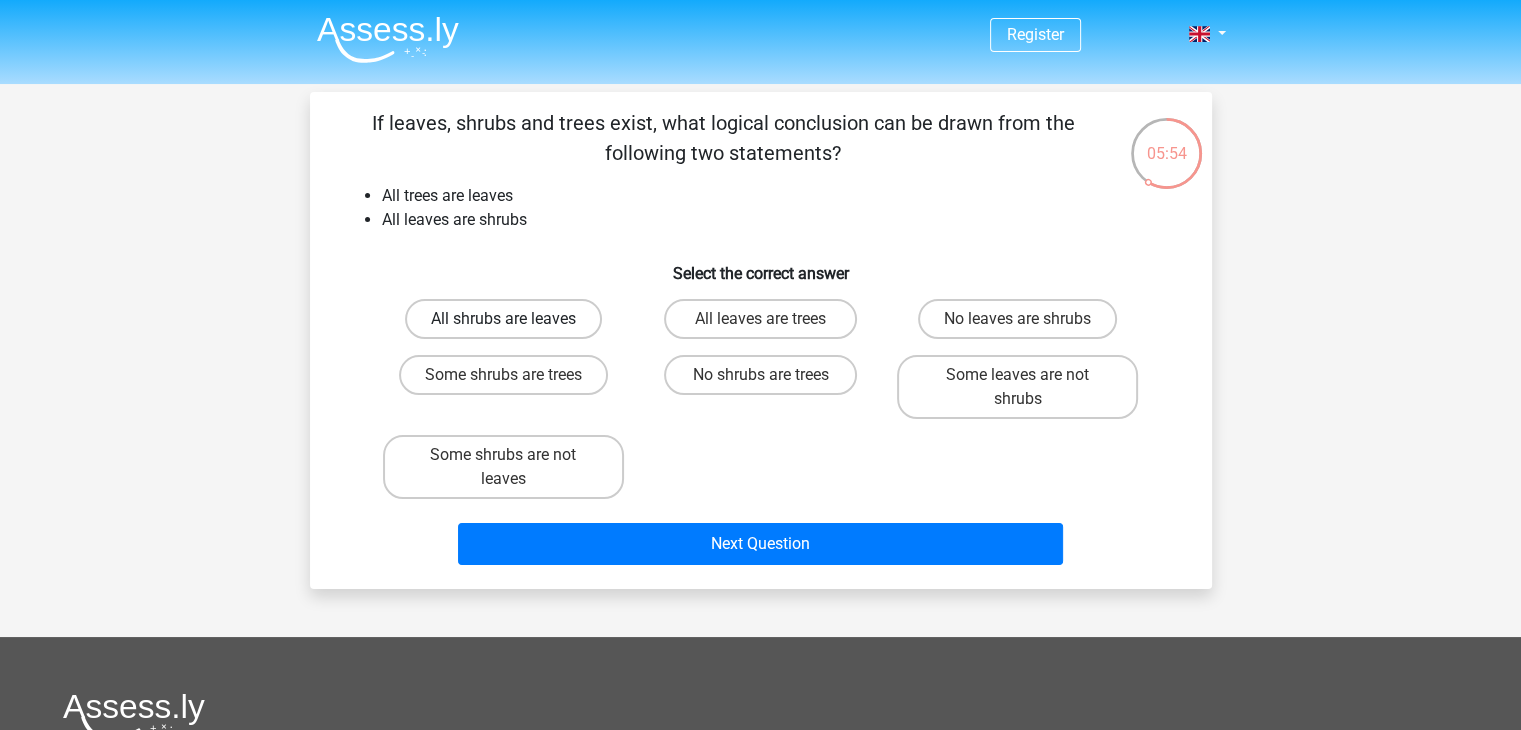 click on "All shrubs are leaves" at bounding box center (503, 319) 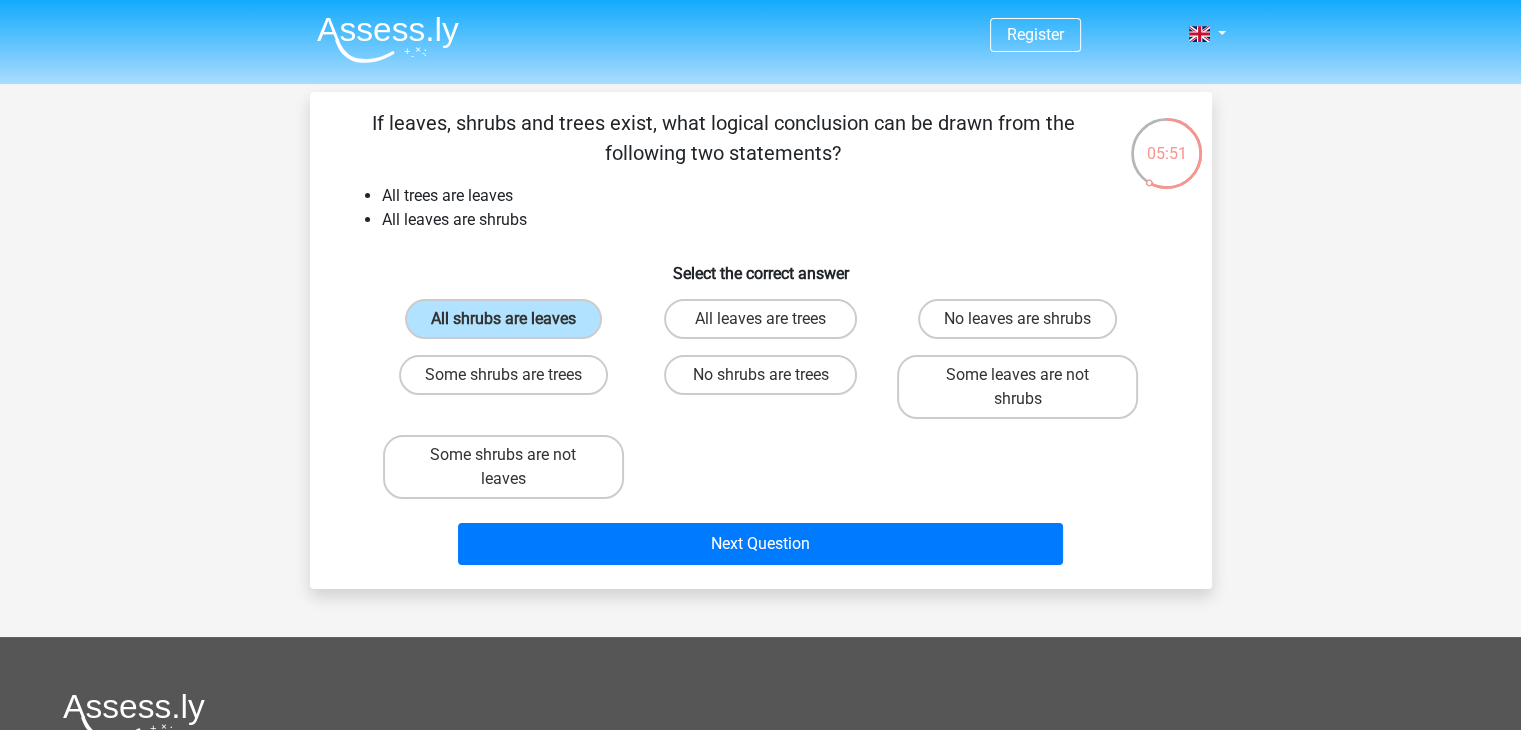 click on "Some leaves are not shrubs" at bounding box center [1024, 381] 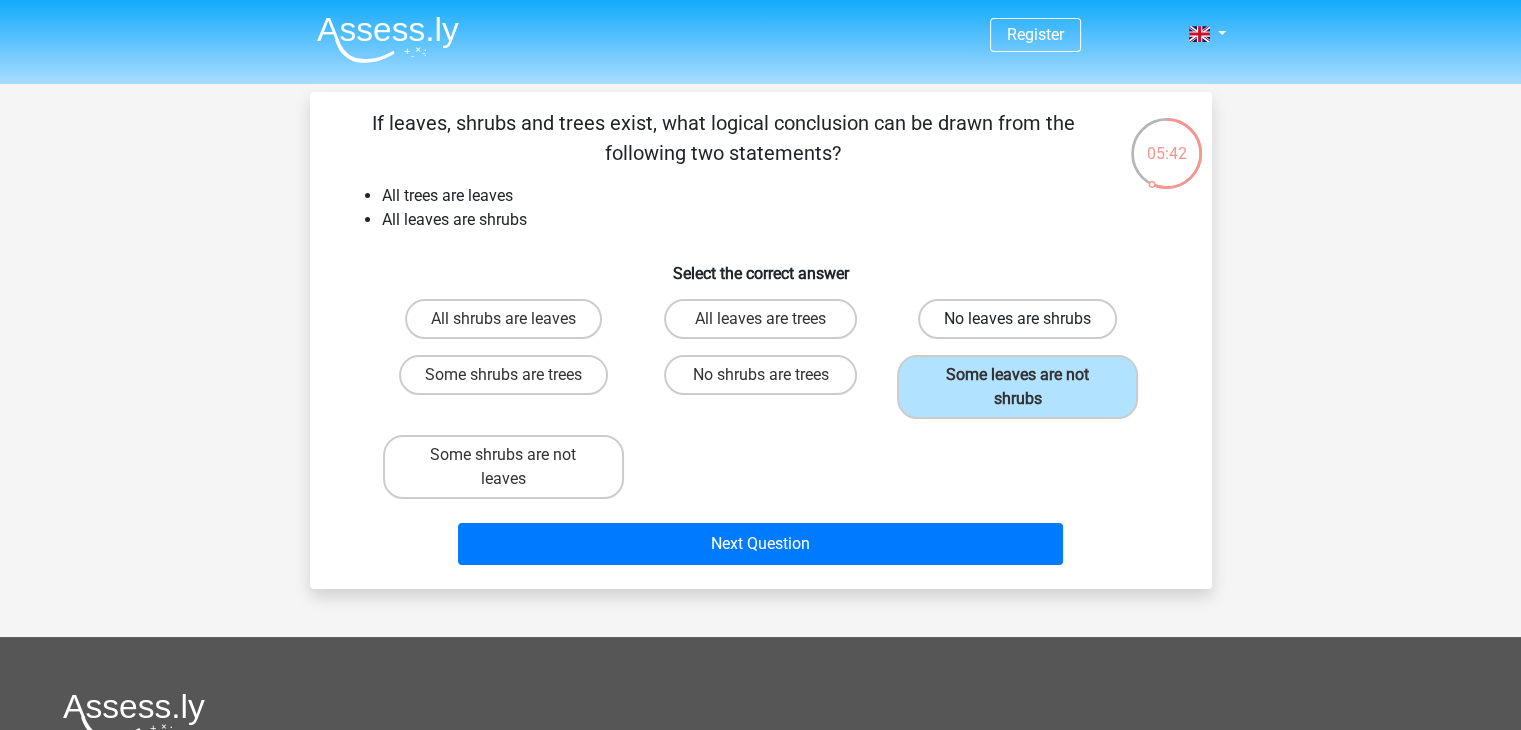 click on "No leaves are shrubs" at bounding box center (1017, 319) 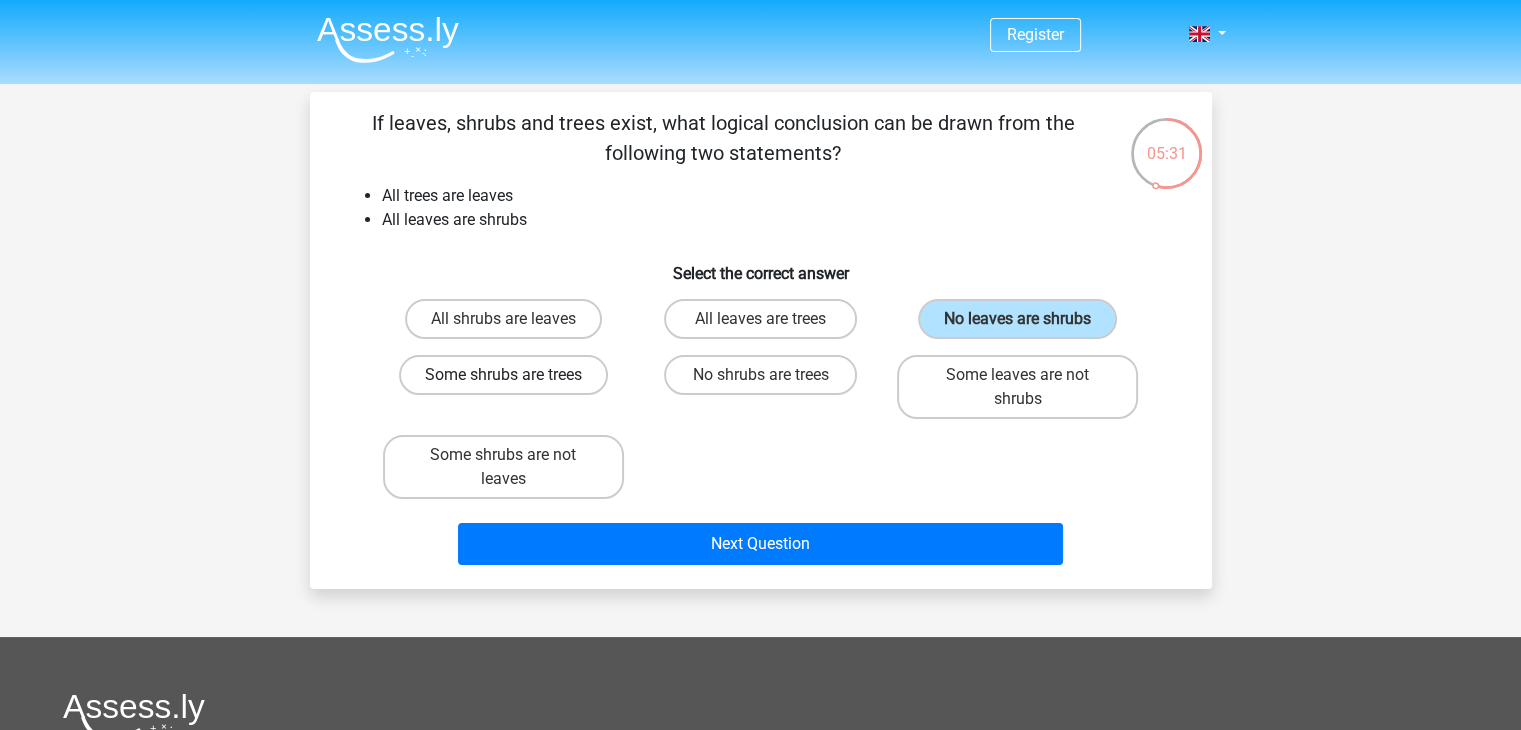 click on "Some shrubs are trees" at bounding box center (503, 375) 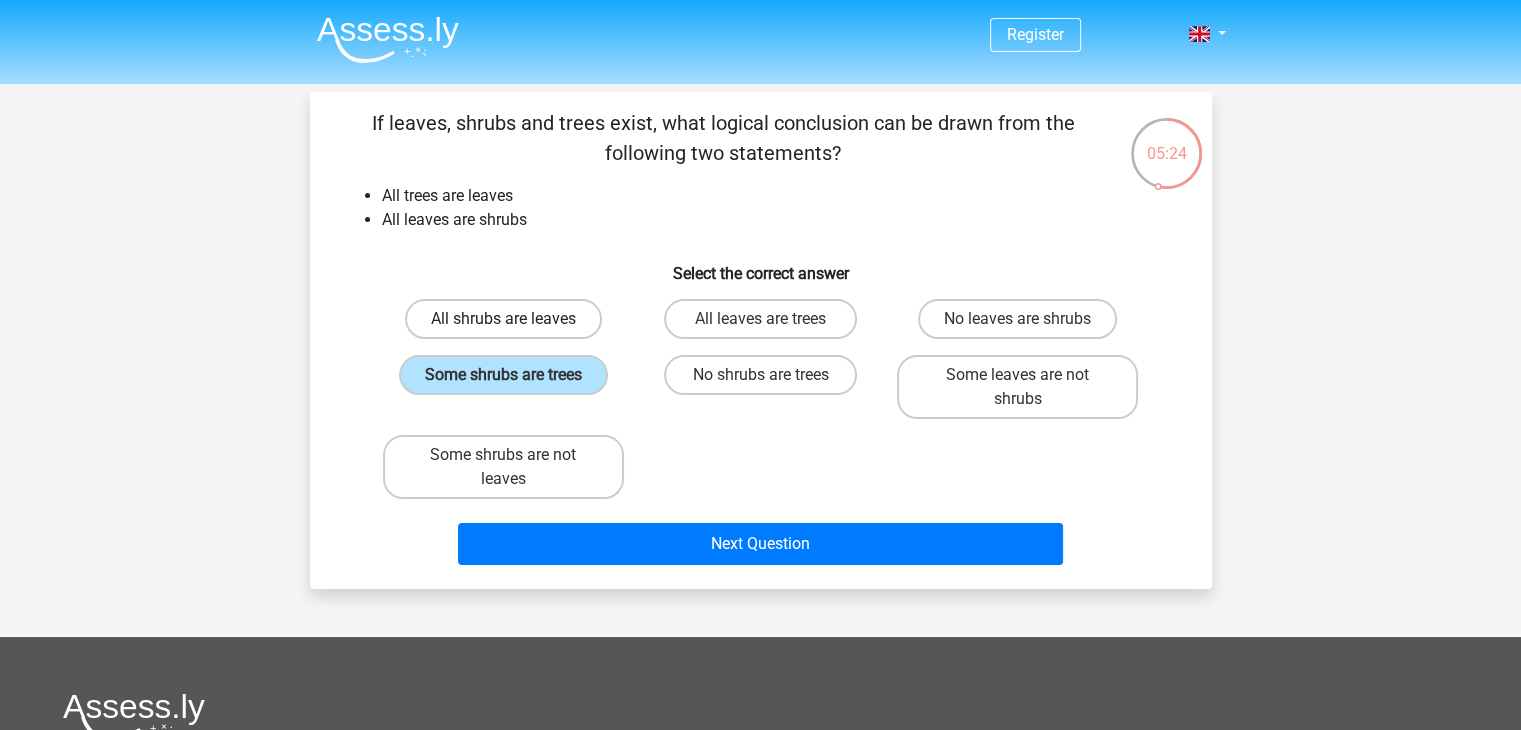 click on "All shrubs are leaves" at bounding box center [503, 319] 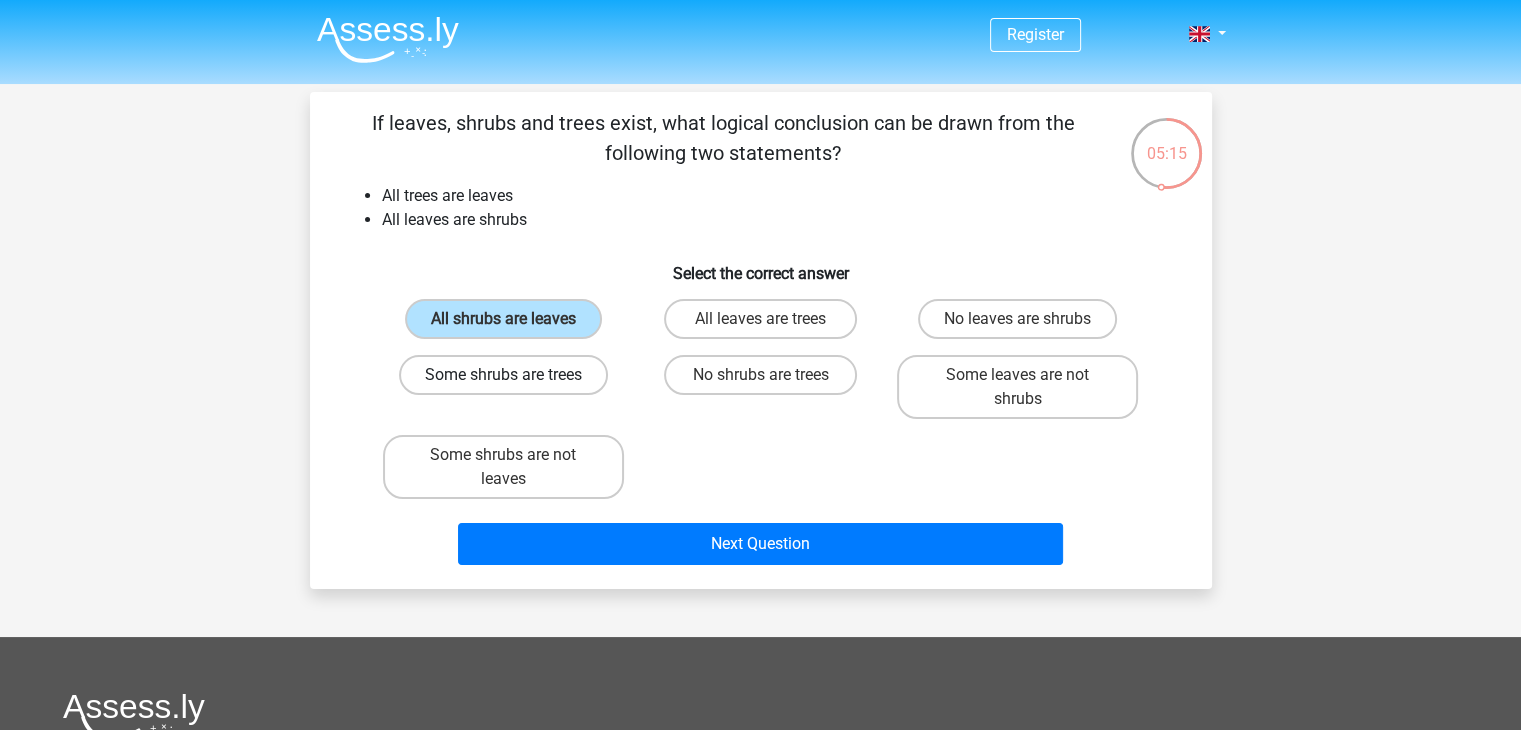 click on "Some shrubs are trees" at bounding box center [503, 375] 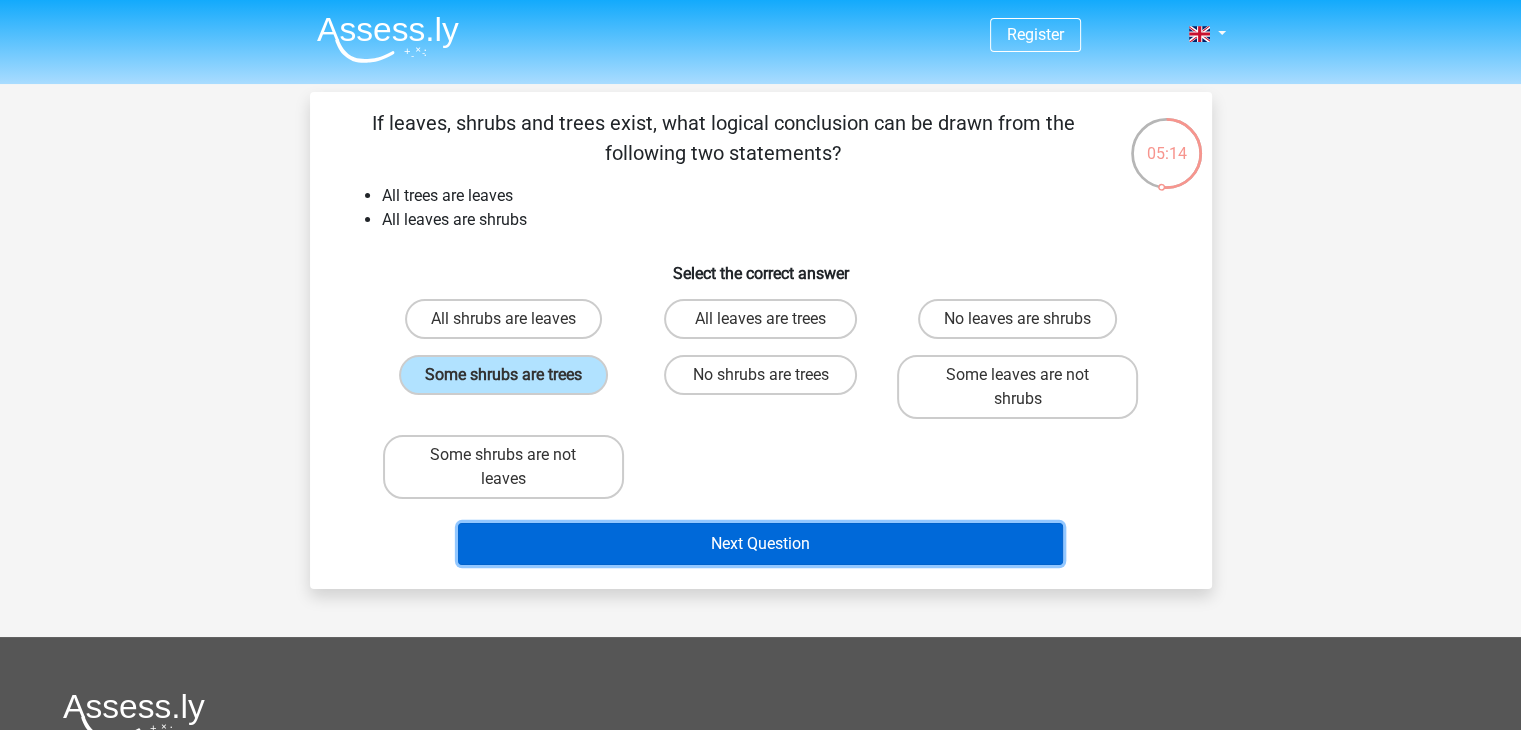 drag, startPoint x: 760, startPoint y: 522, endPoint x: 773, endPoint y: 535, distance: 18.384777 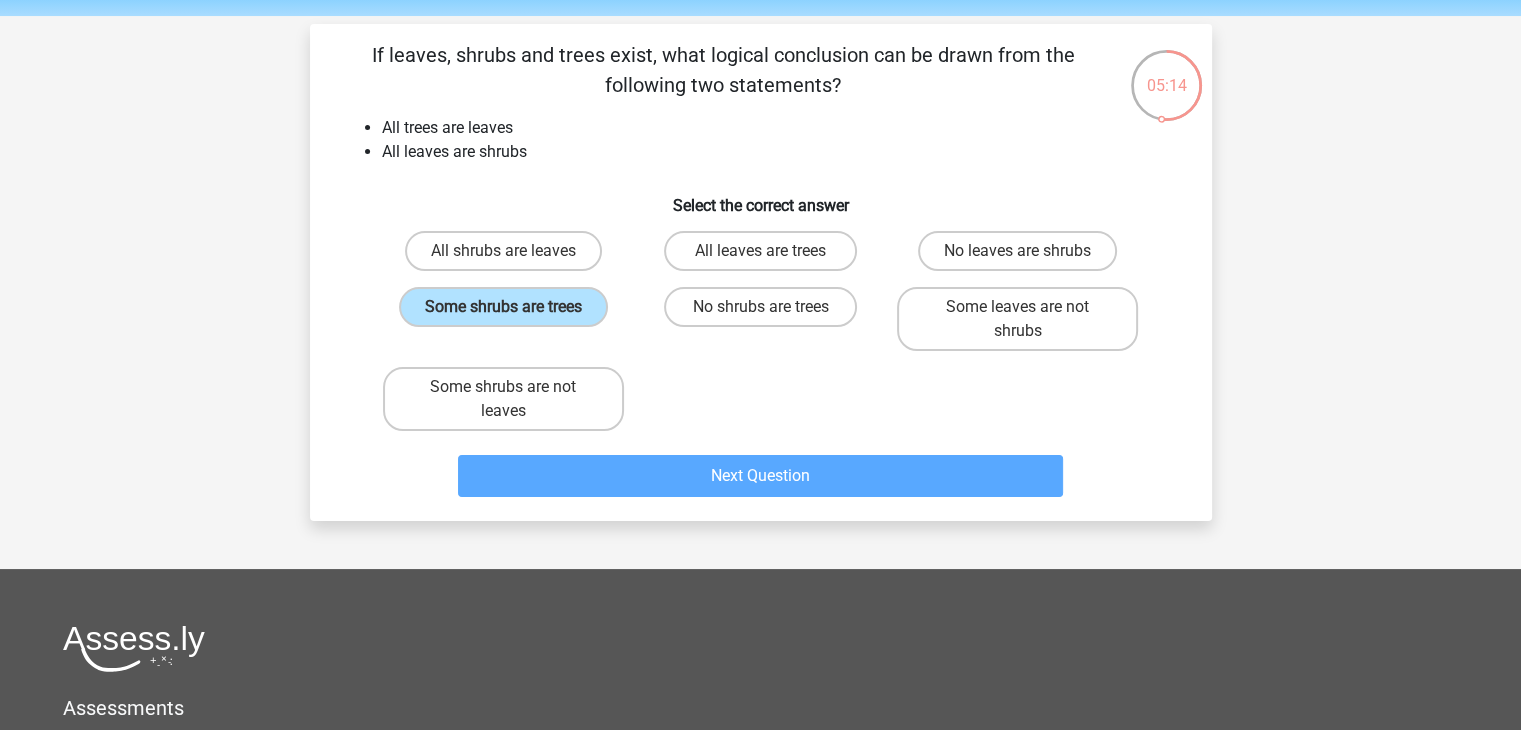 click on "Register
Nederlands
English" at bounding box center (760, 514) 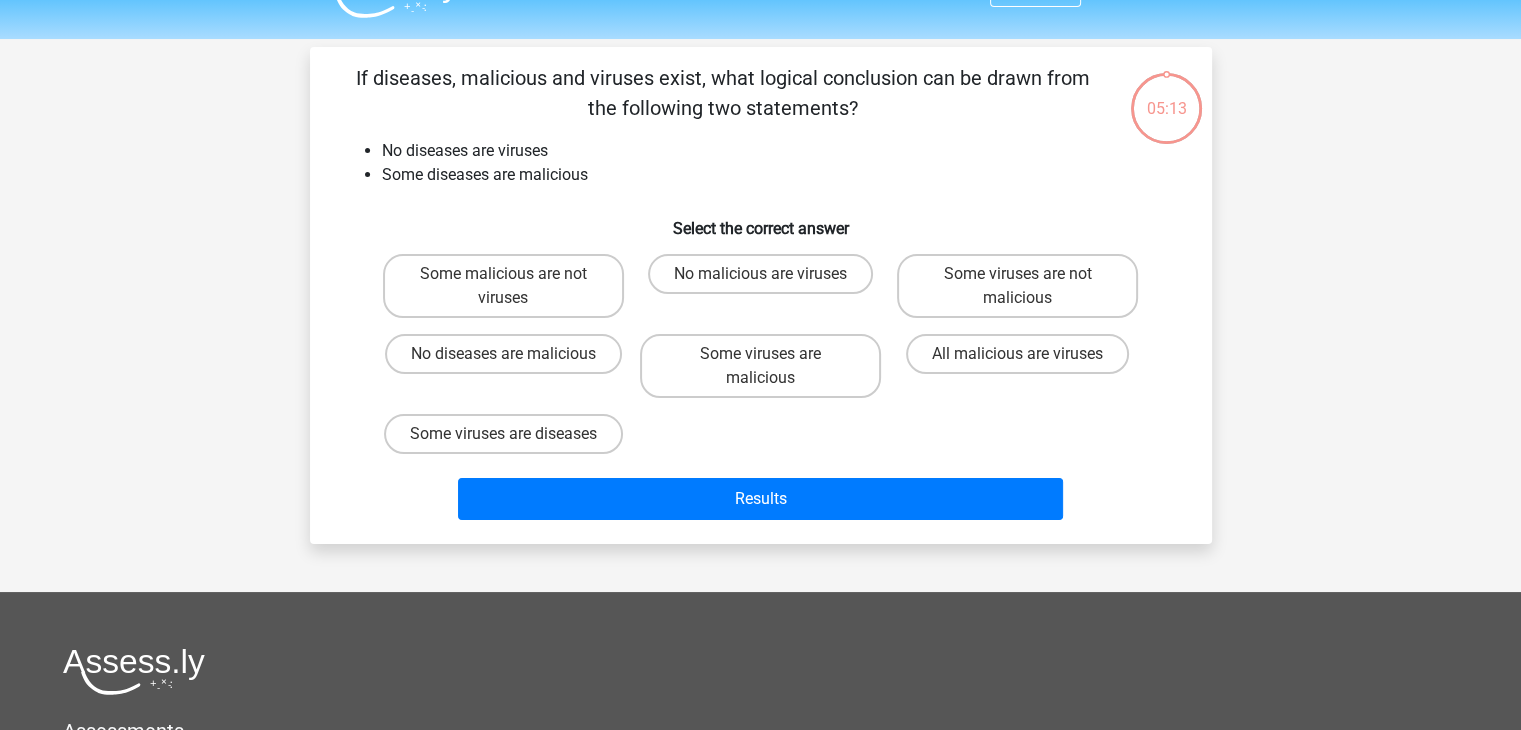 scroll, scrollTop: 0, scrollLeft: 0, axis: both 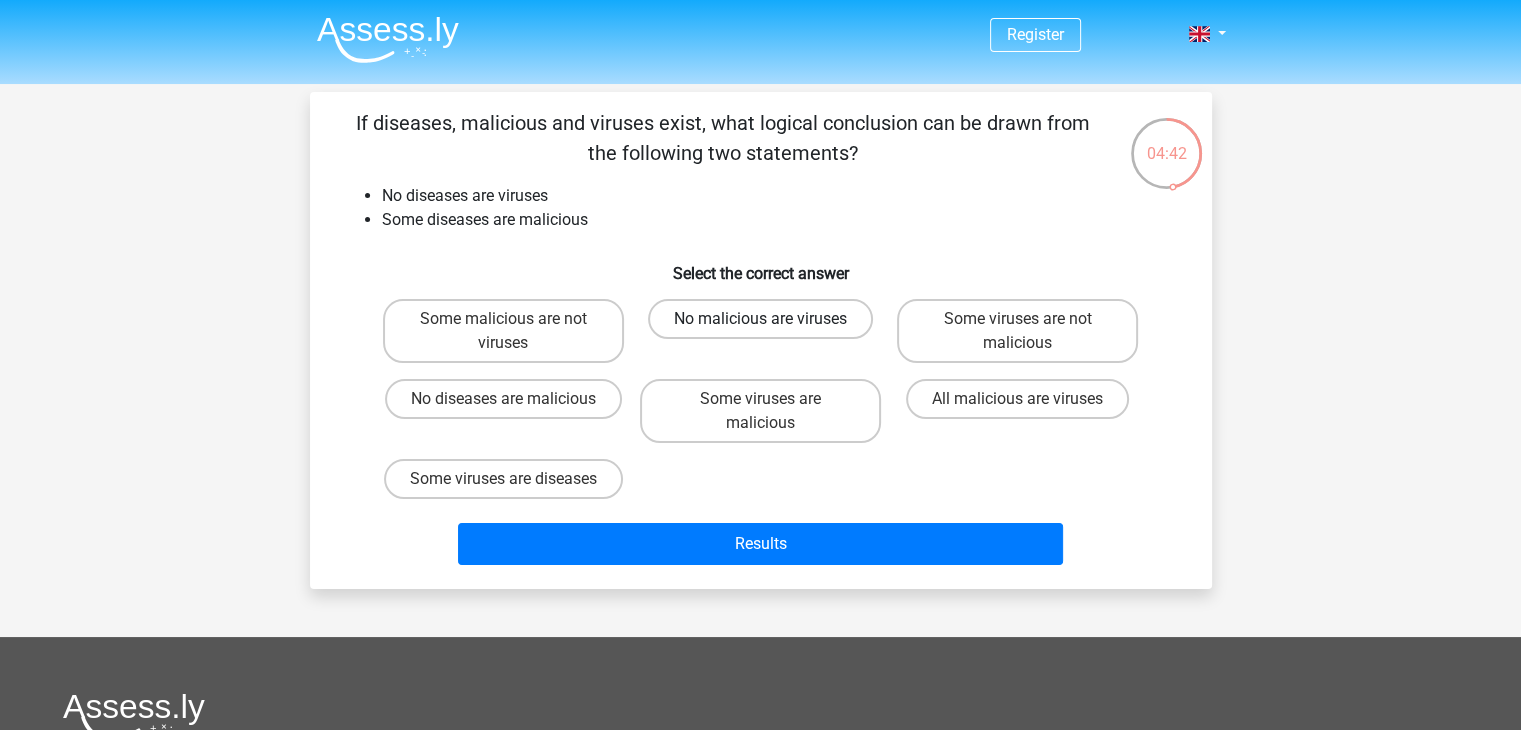 click on "No malicious are viruses" at bounding box center (760, 319) 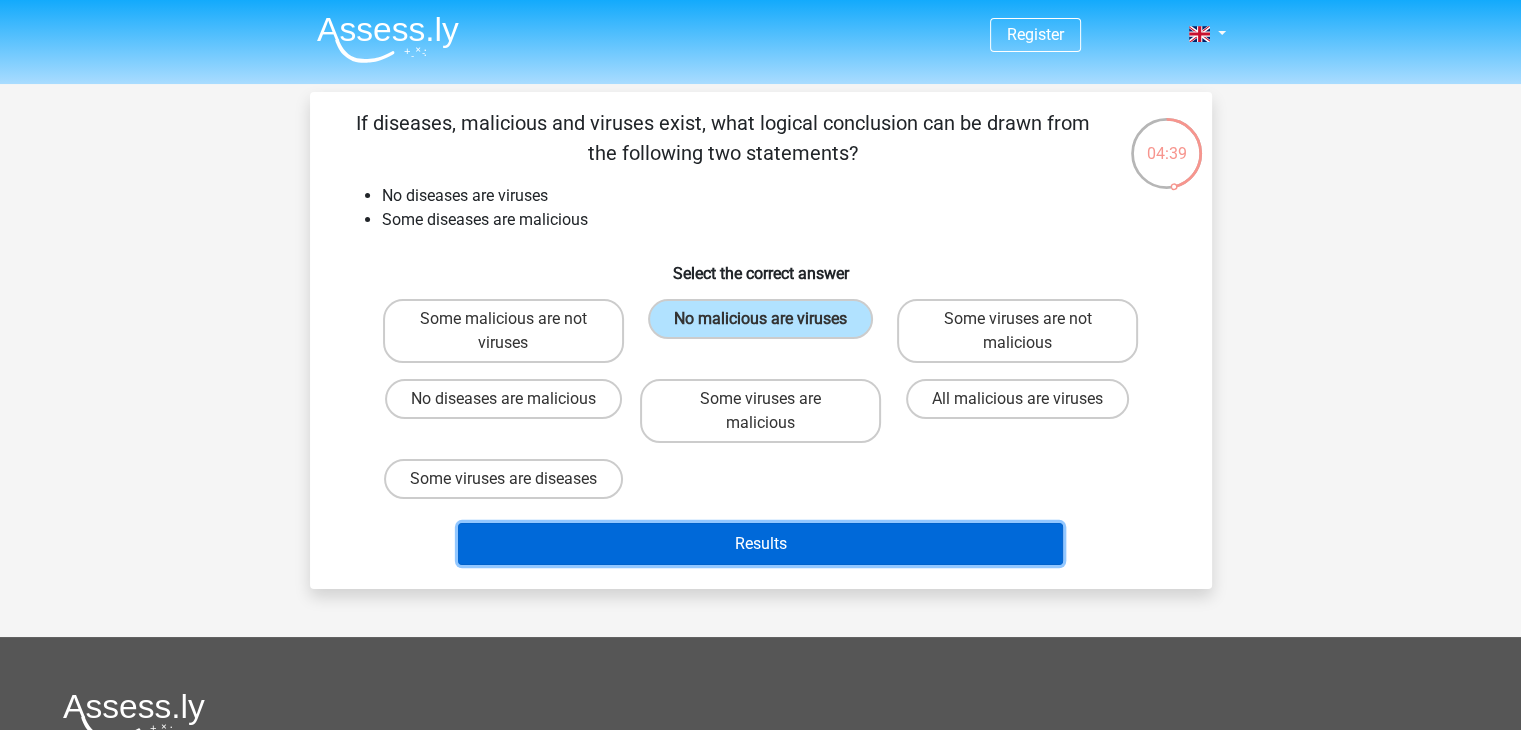 click on "Results" at bounding box center [760, 544] 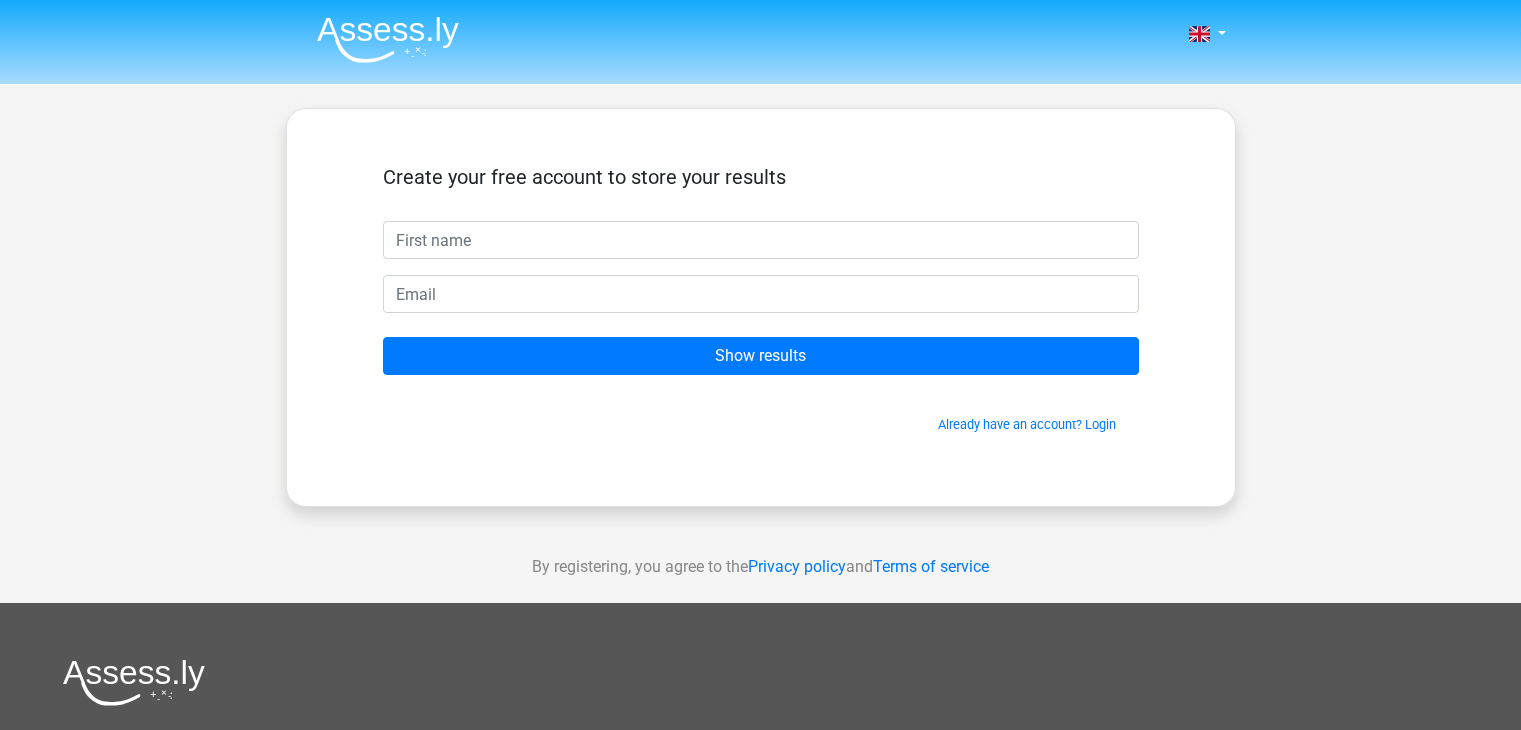 scroll, scrollTop: 0, scrollLeft: 0, axis: both 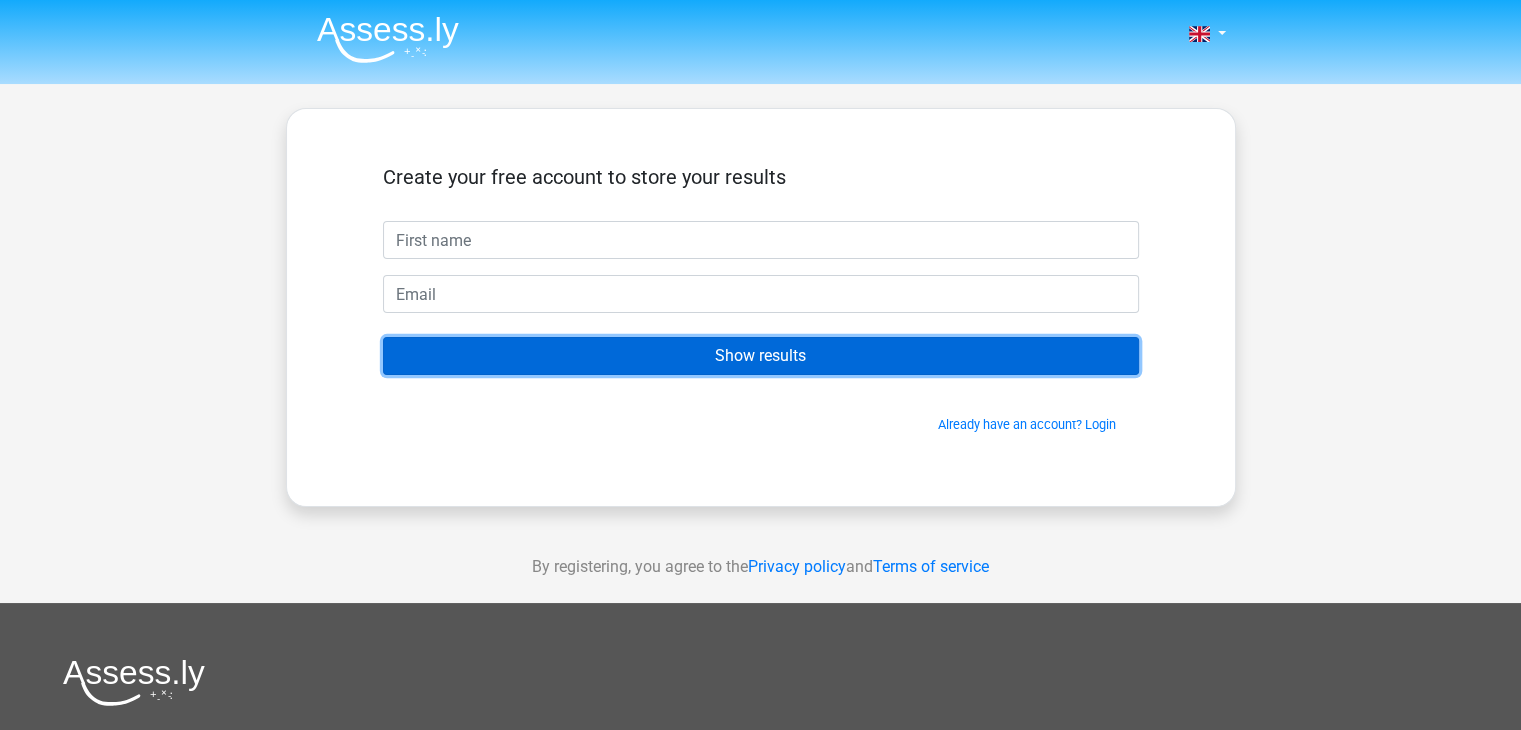 click on "Show results" at bounding box center [761, 356] 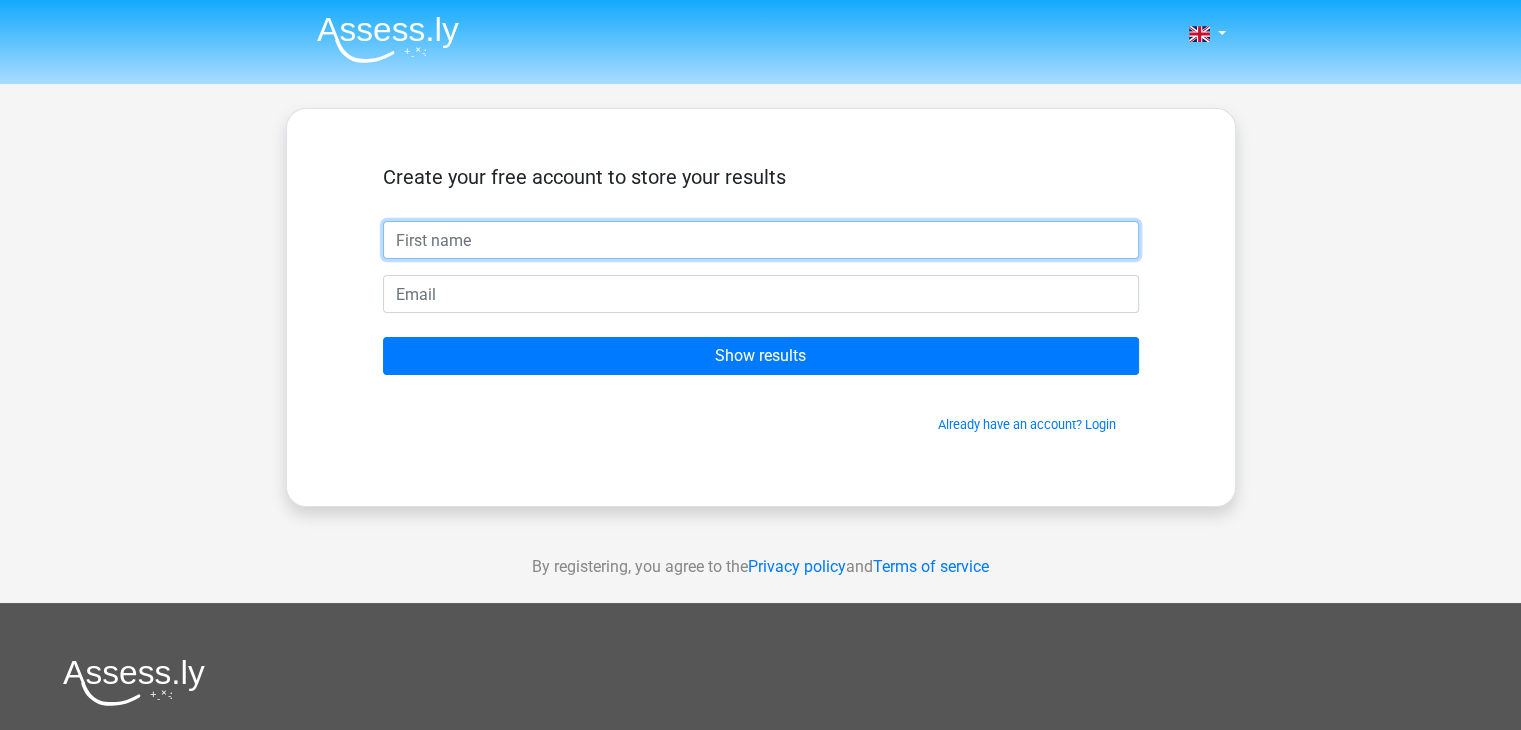 click at bounding box center (761, 240) 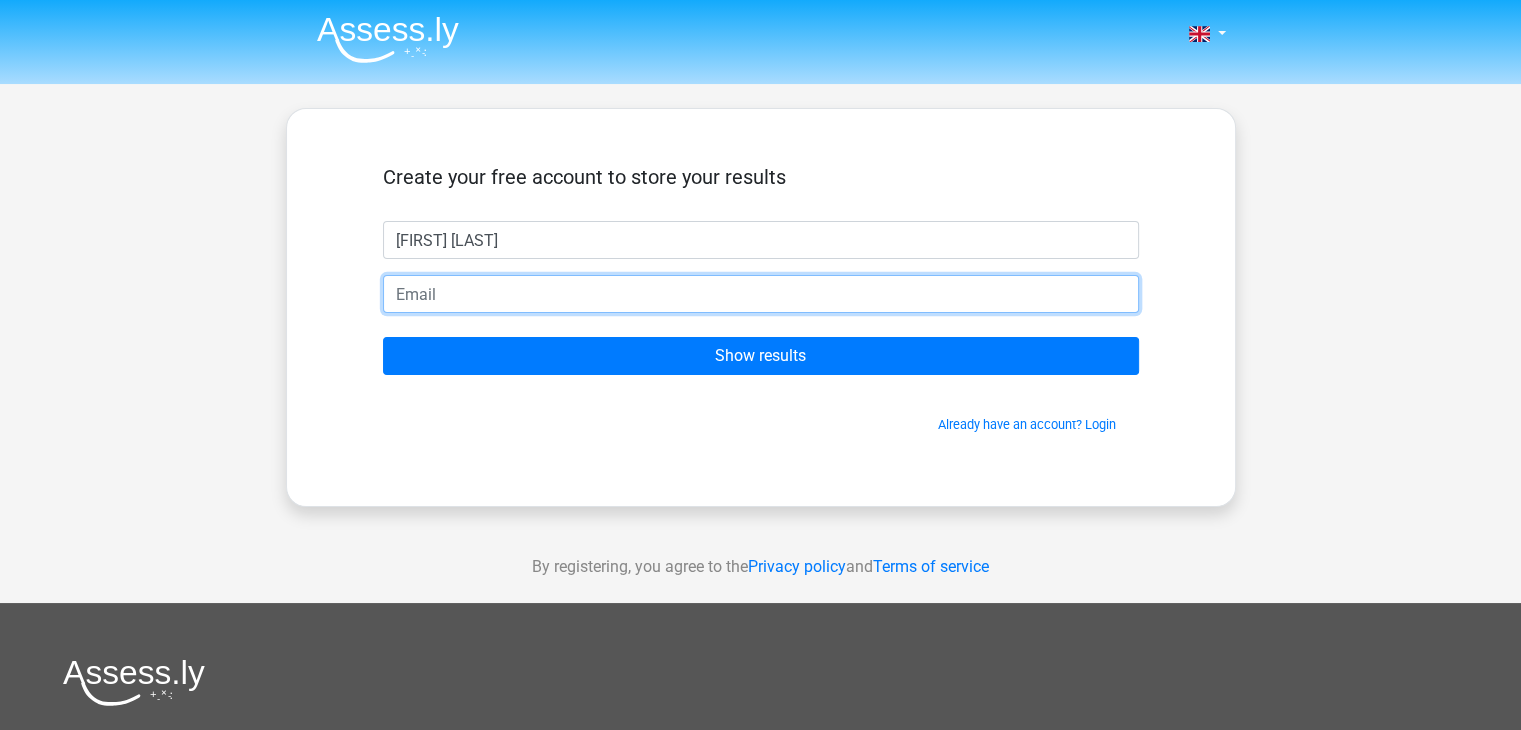 click at bounding box center (761, 294) 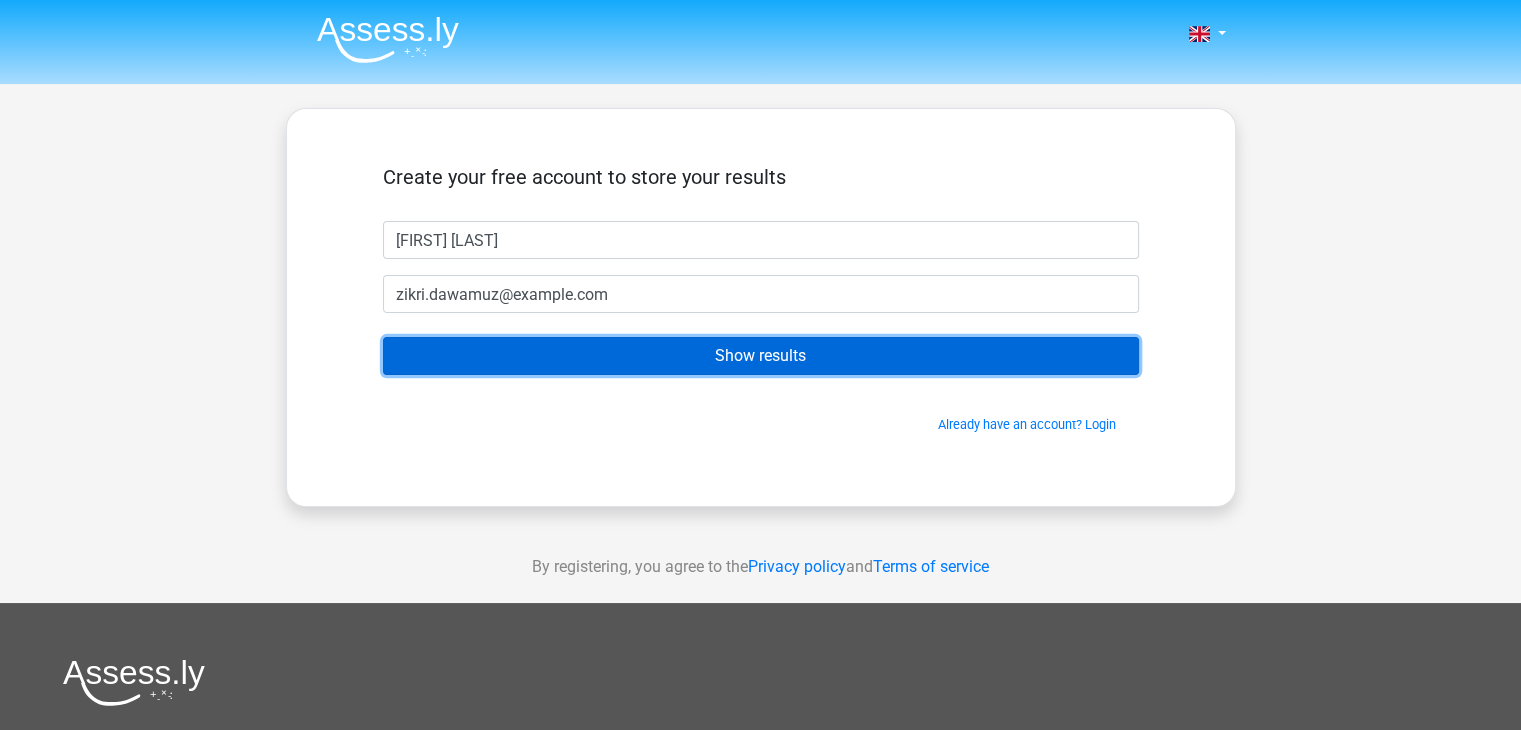 click on "Show results" at bounding box center (761, 356) 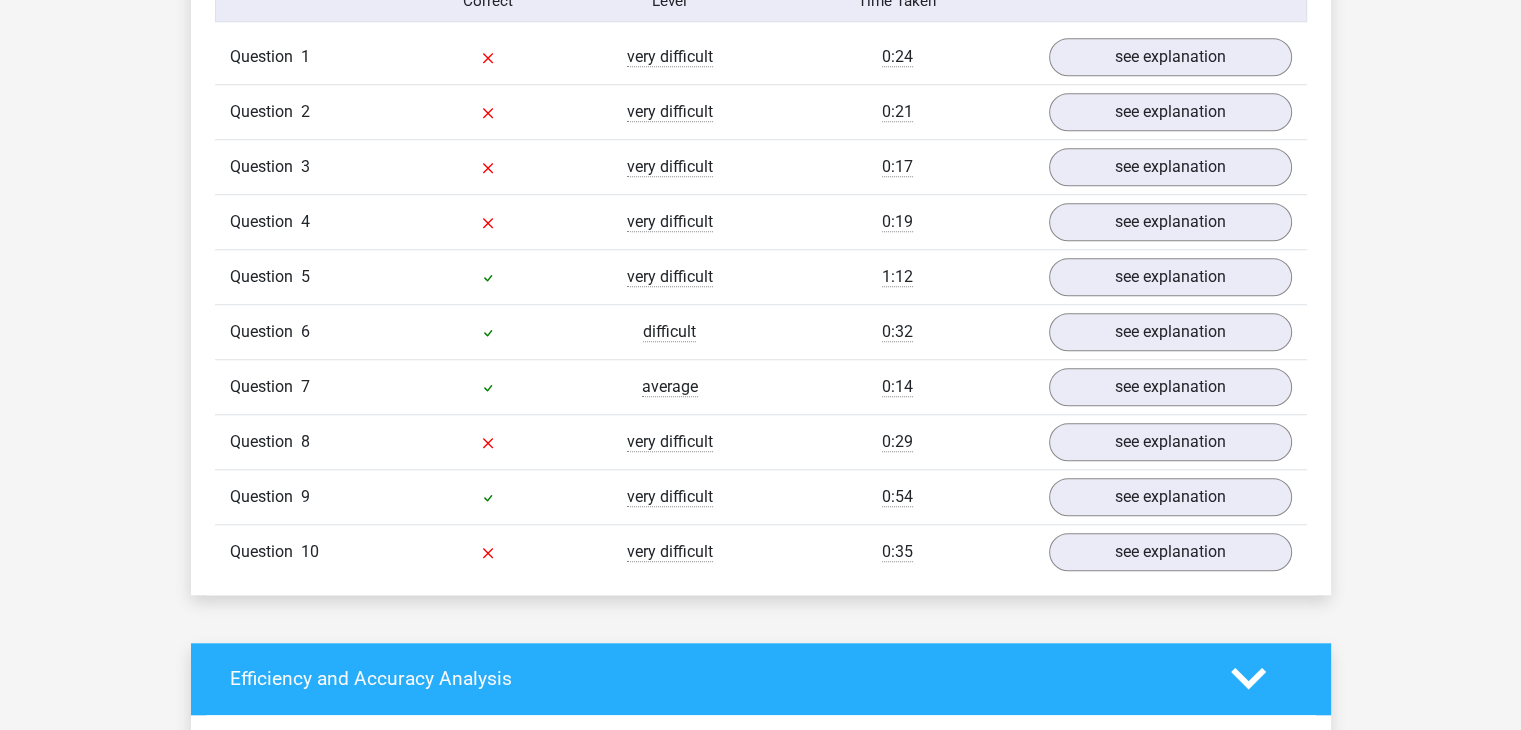 scroll, scrollTop: 1500, scrollLeft: 0, axis: vertical 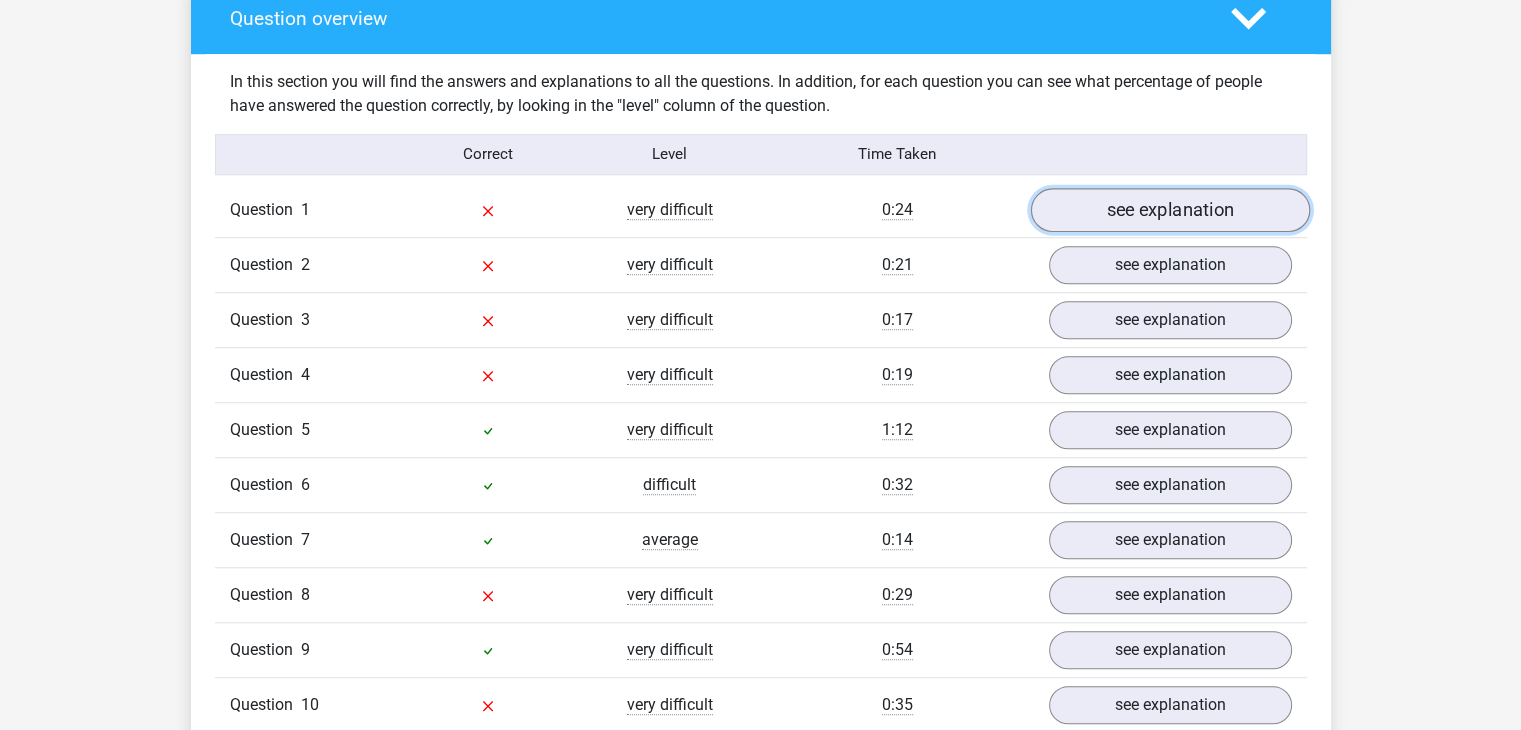 click on "see explanation" at bounding box center [1169, 210] 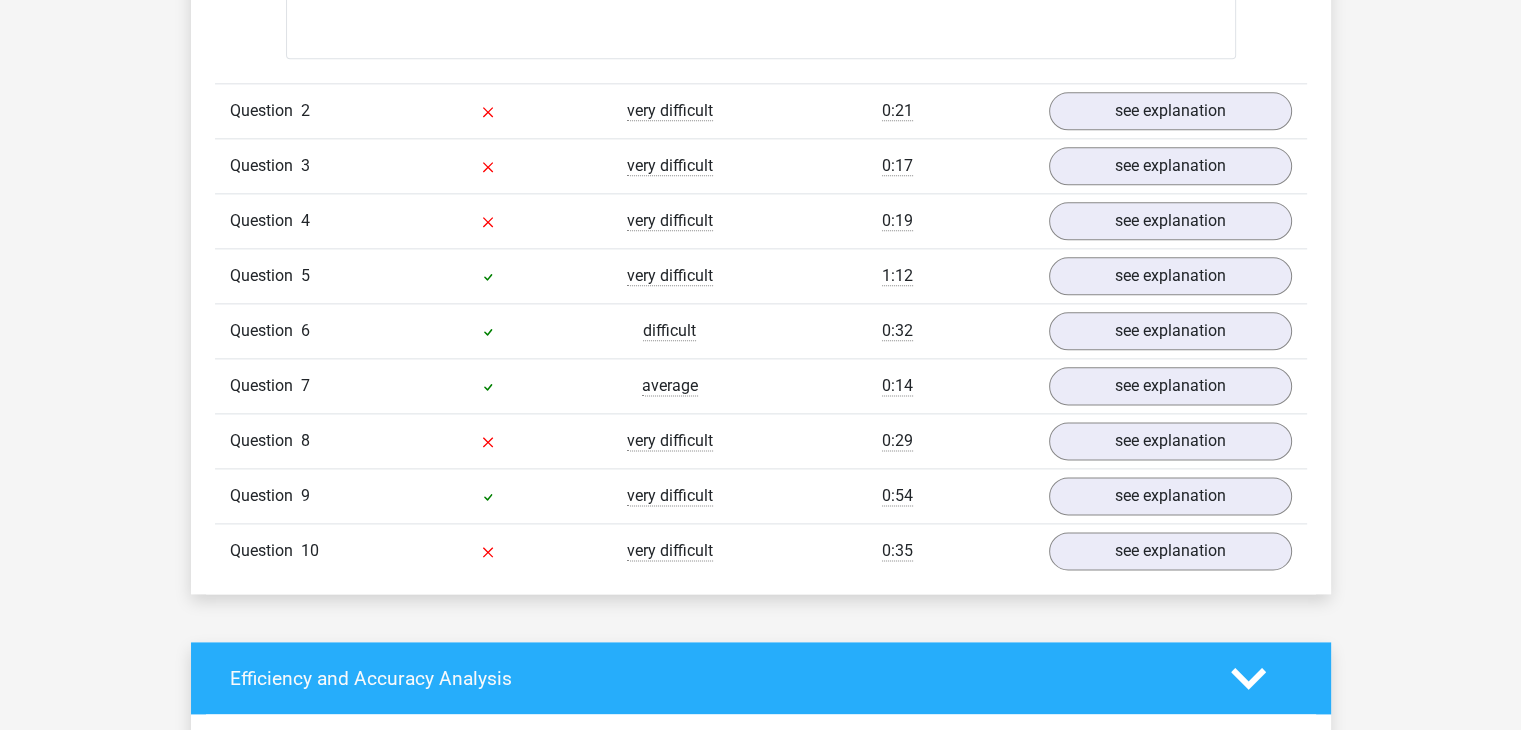 scroll, scrollTop: 2700, scrollLeft: 0, axis: vertical 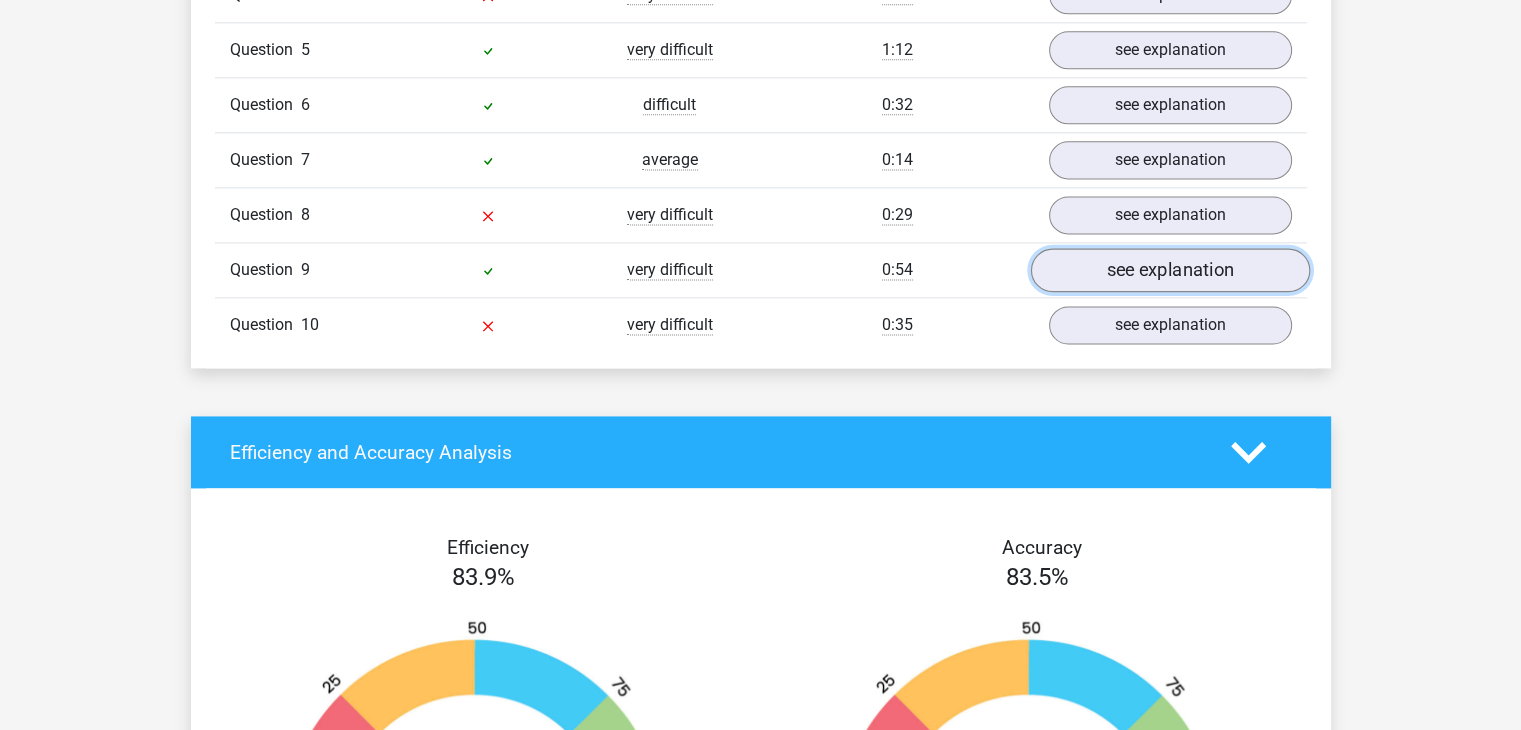 click on "see explanation" at bounding box center (1169, 270) 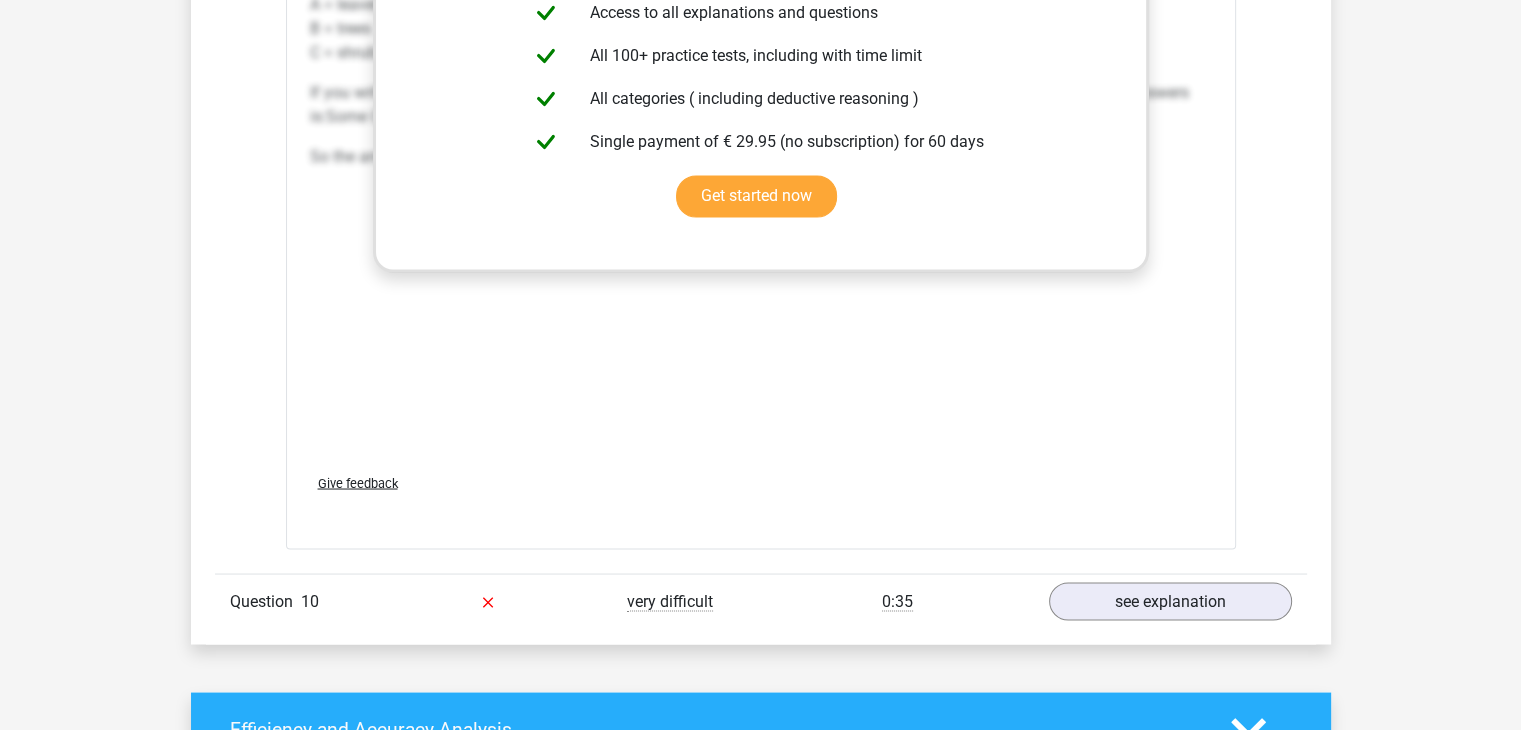 scroll, scrollTop: 3700, scrollLeft: 0, axis: vertical 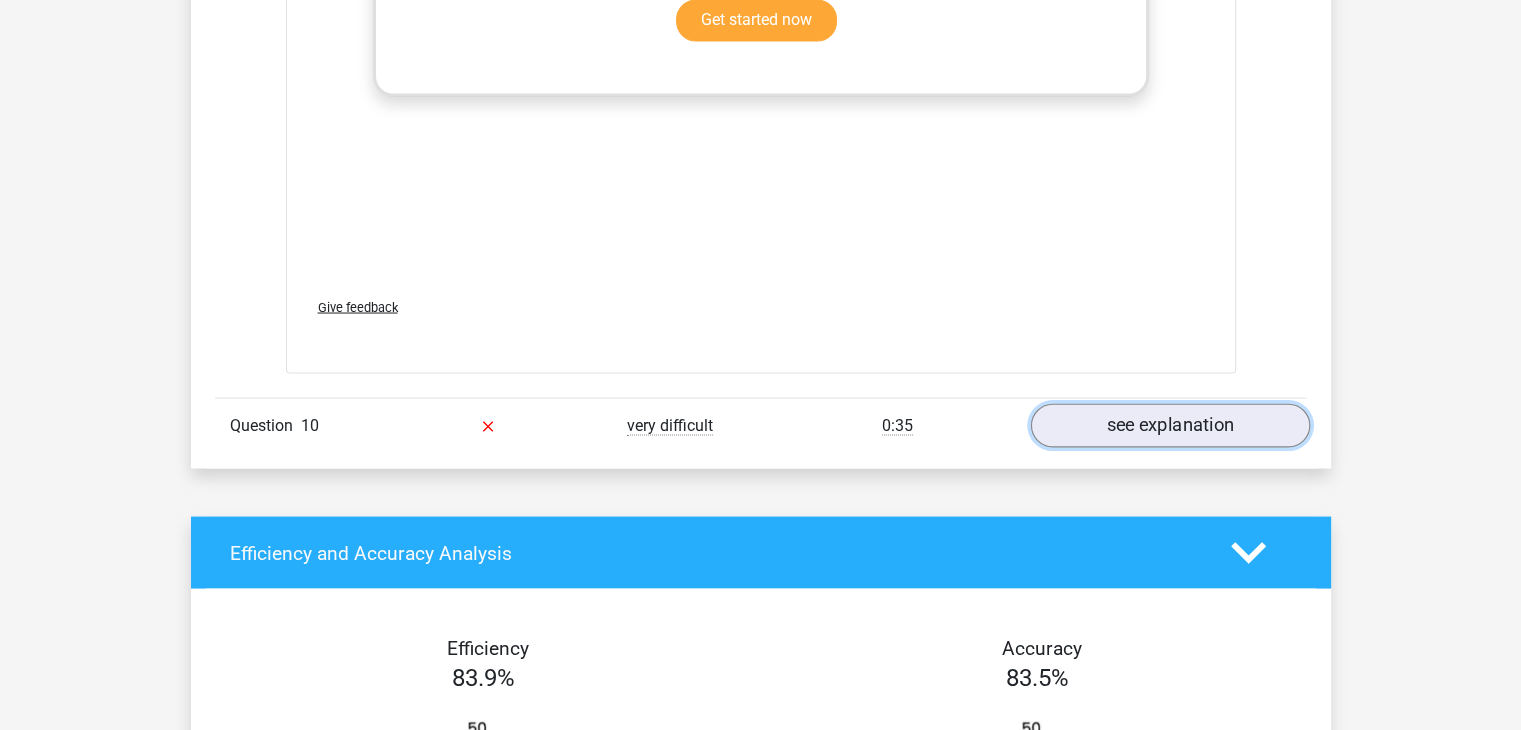 click on "see explanation" at bounding box center (1169, 426) 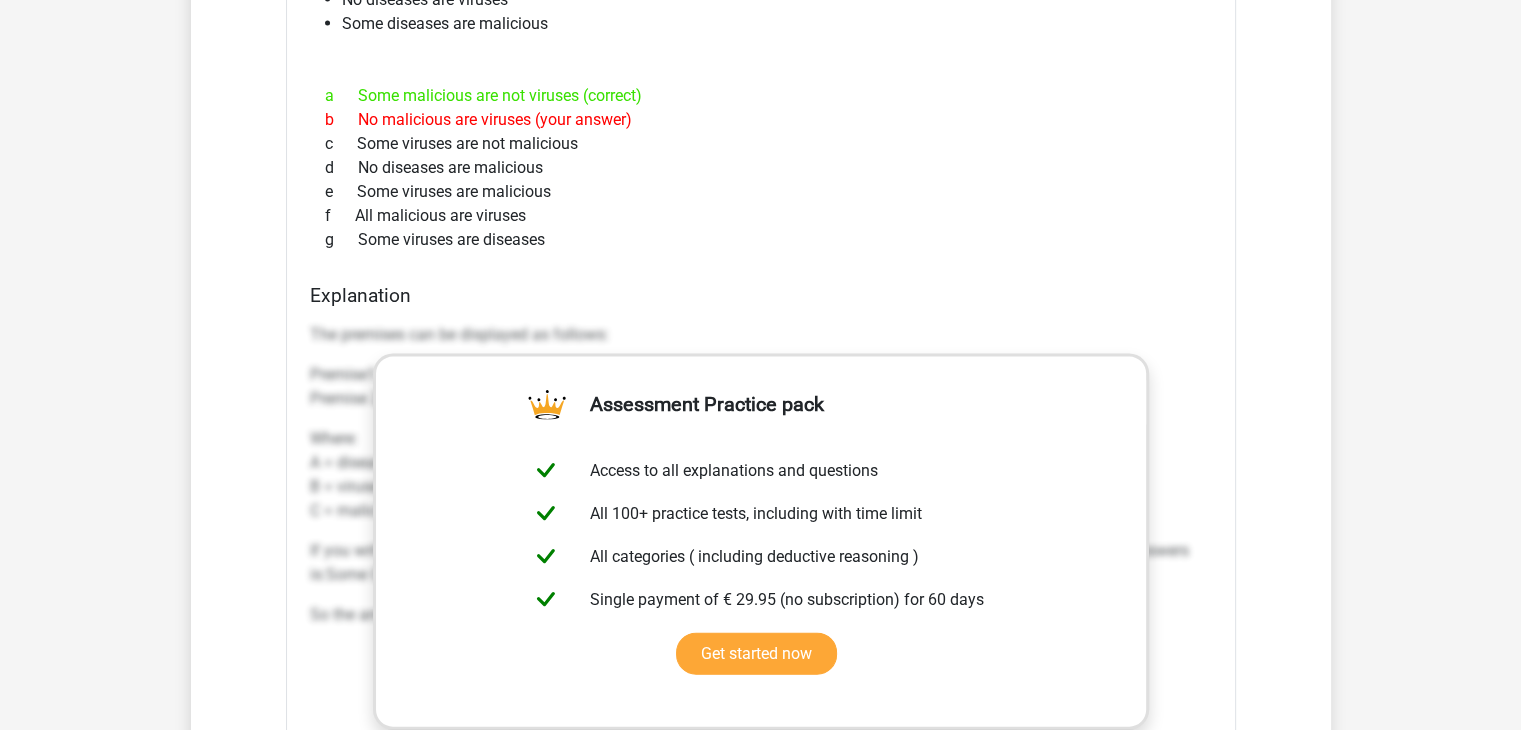 scroll, scrollTop: 4200, scrollLeft: 0, axis: vertical 